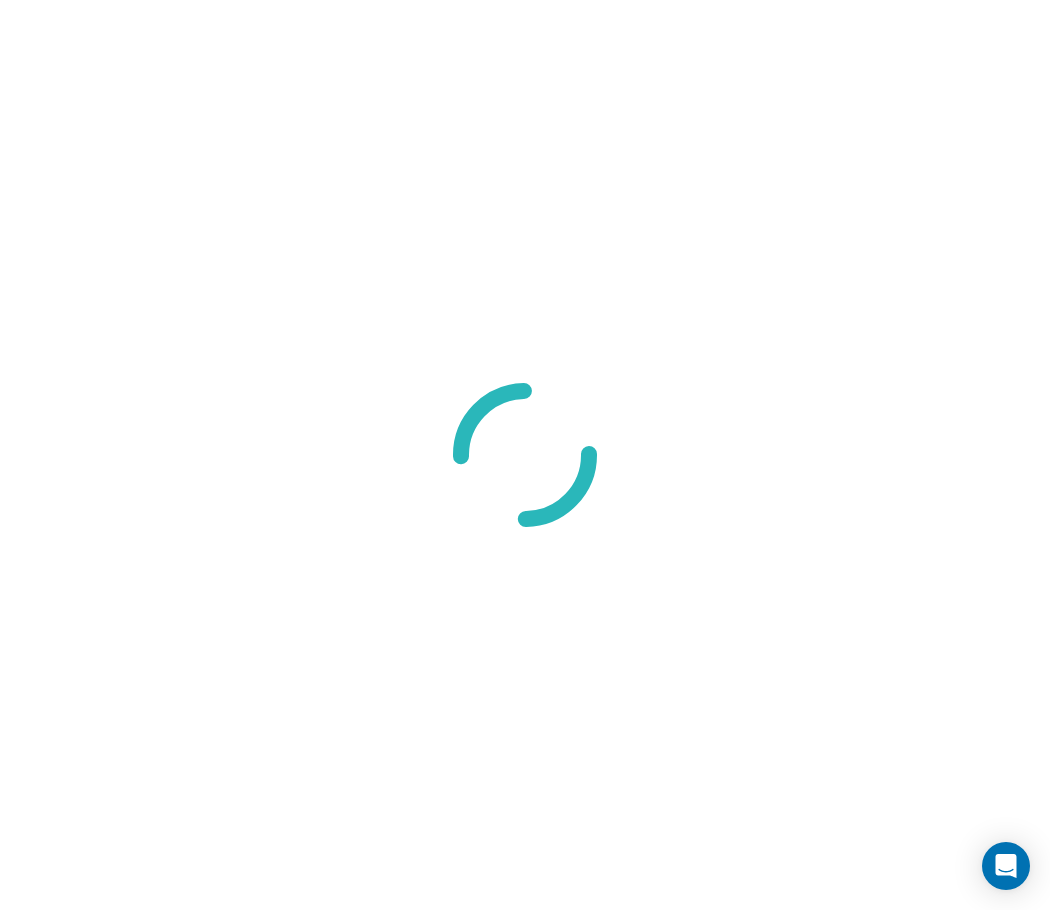 scroll, scrollTop: 0, scrollLeft: 0, axis: both 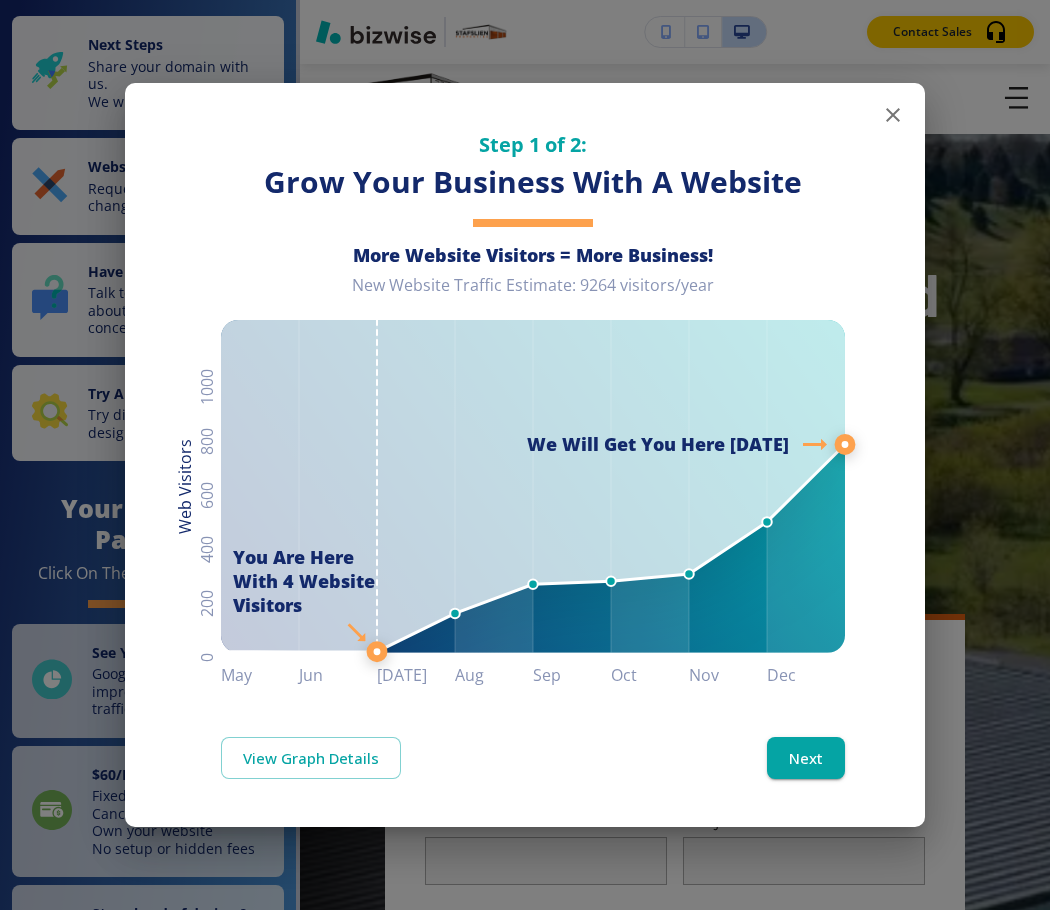 click 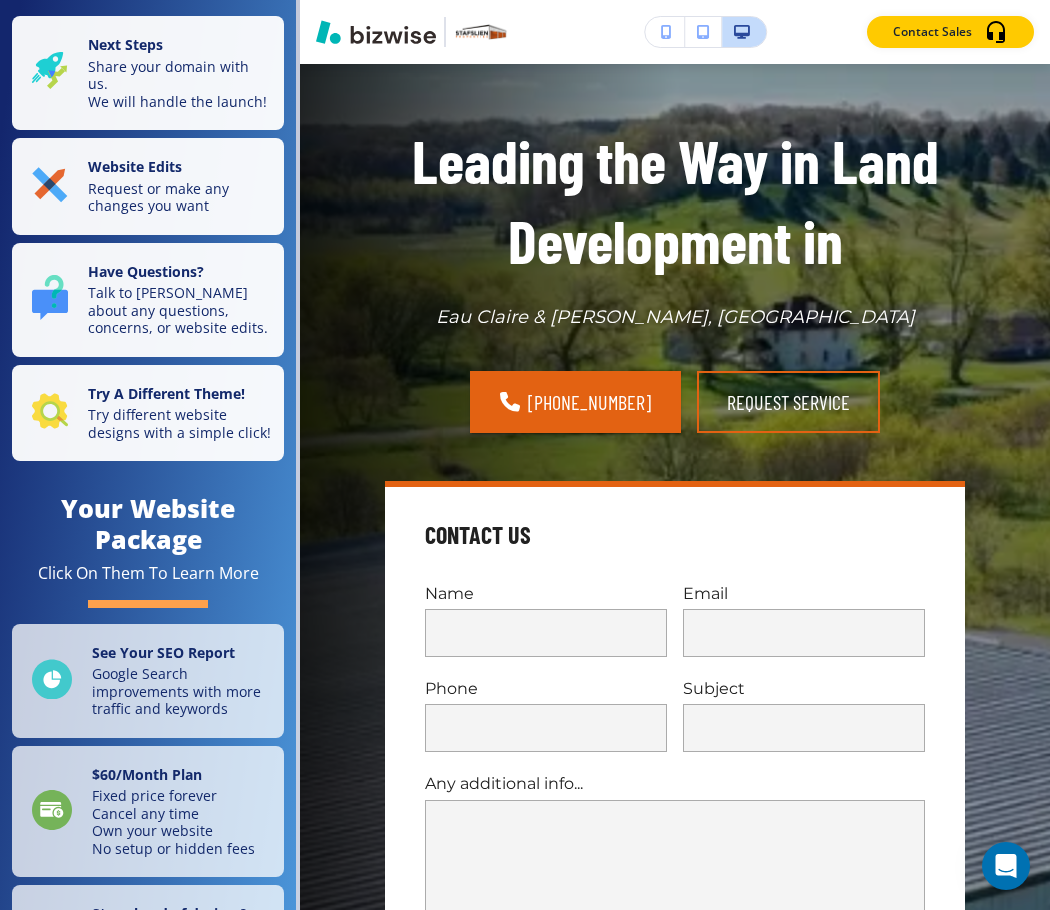 scroll, scrollTop: 0, scrollLeft: 0, axis: both 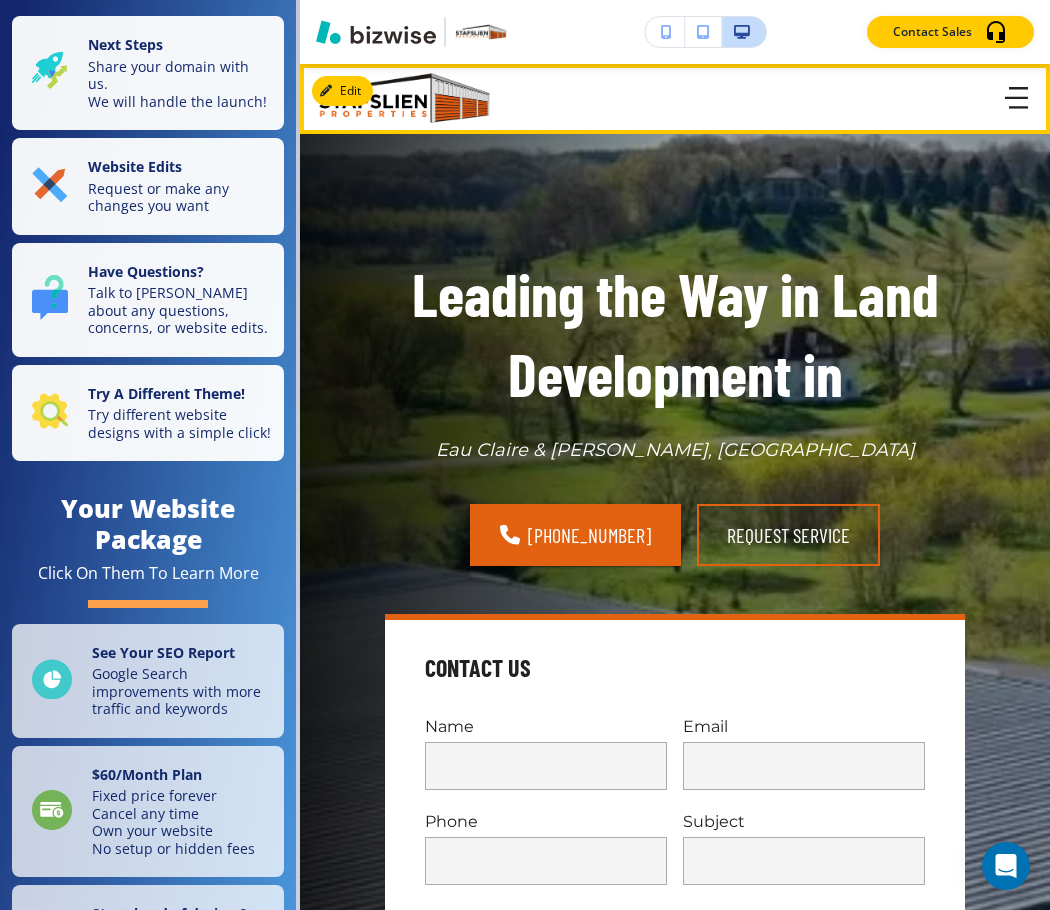 click at bounding box center (1016, 99) 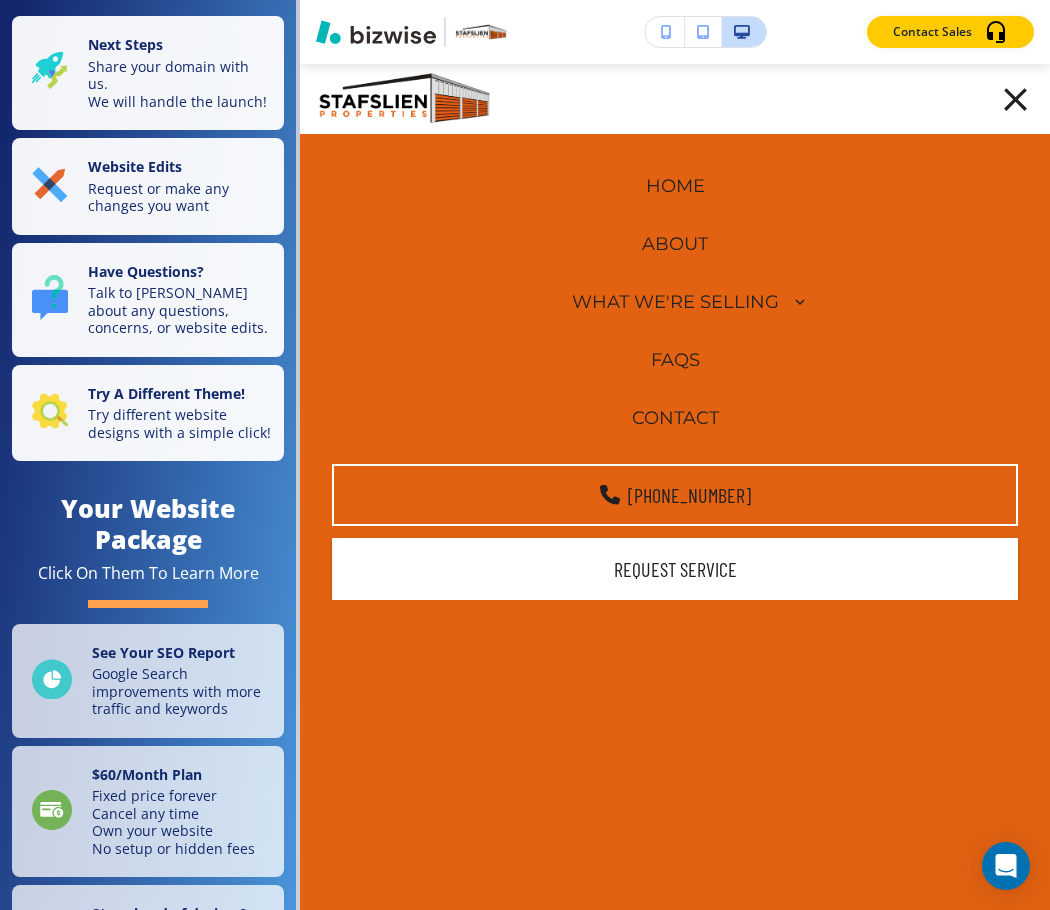 click 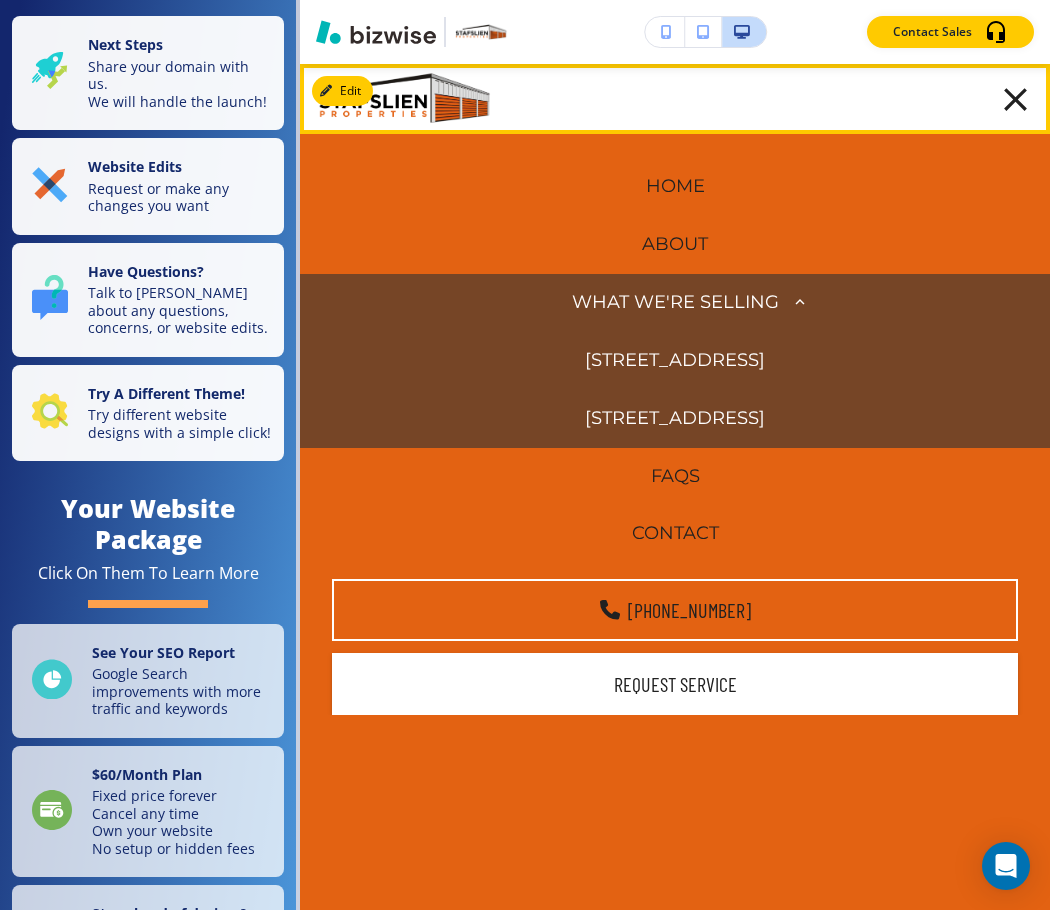 click 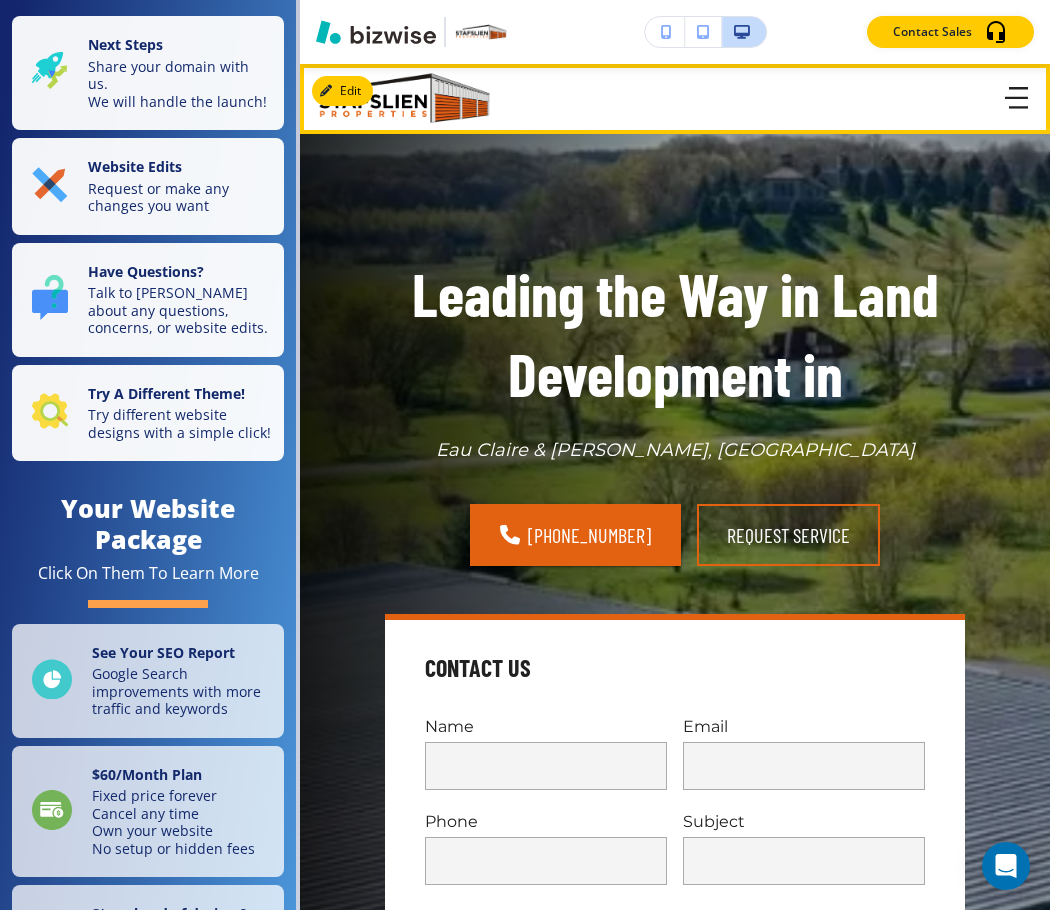 click 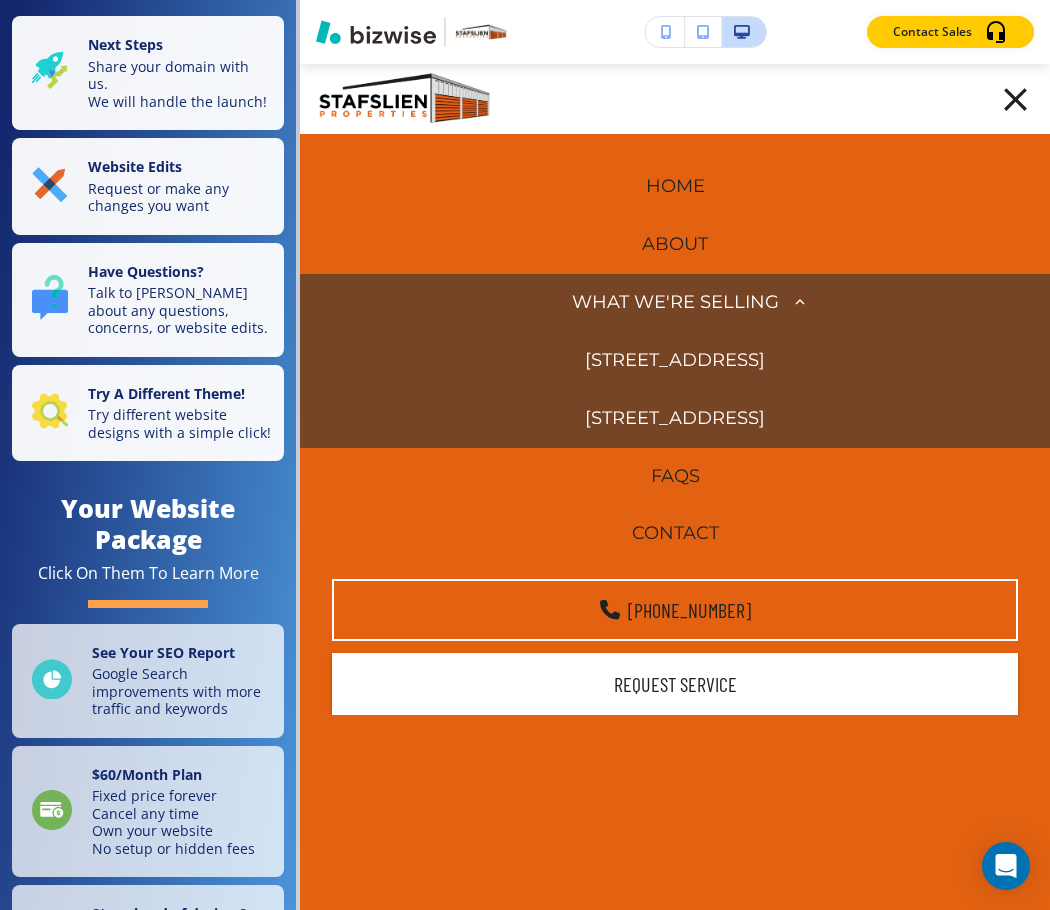 click on "HOME" at bounding box center (675, 187) 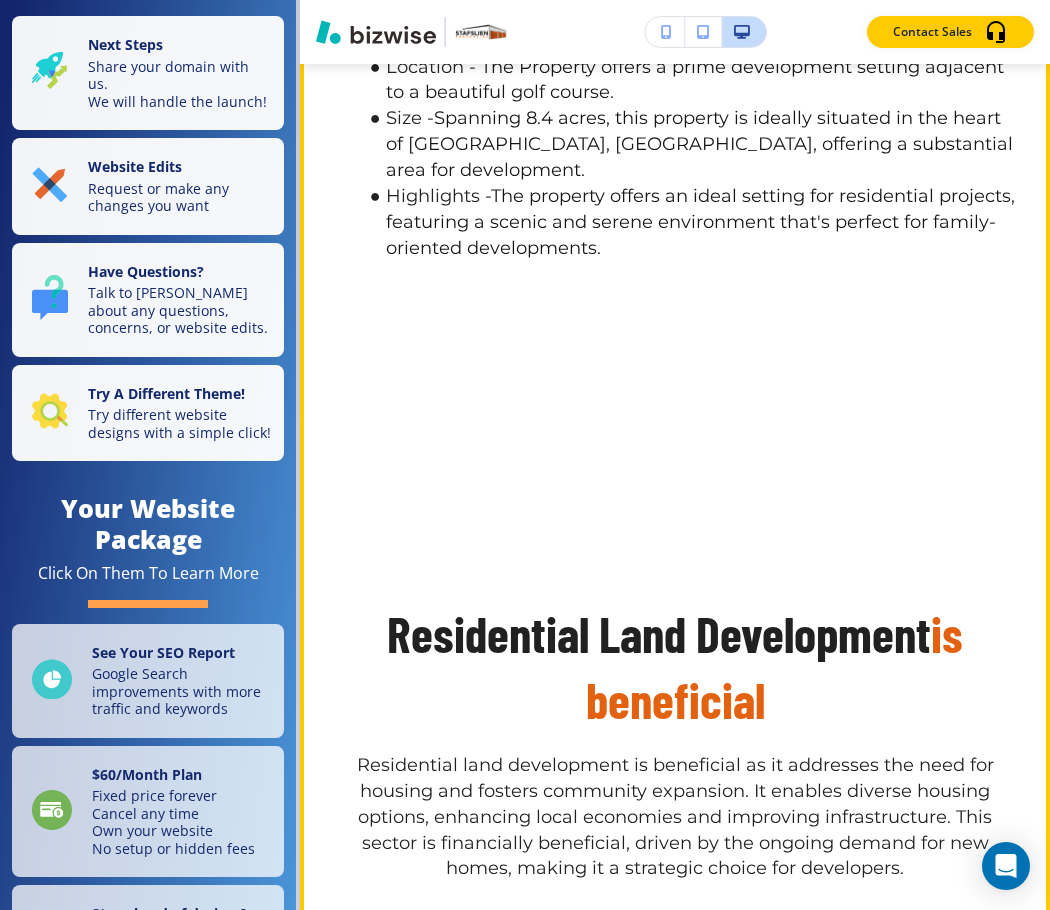 scroll, scrollTop: 4000, scrollLeft: 0, axis: vertical 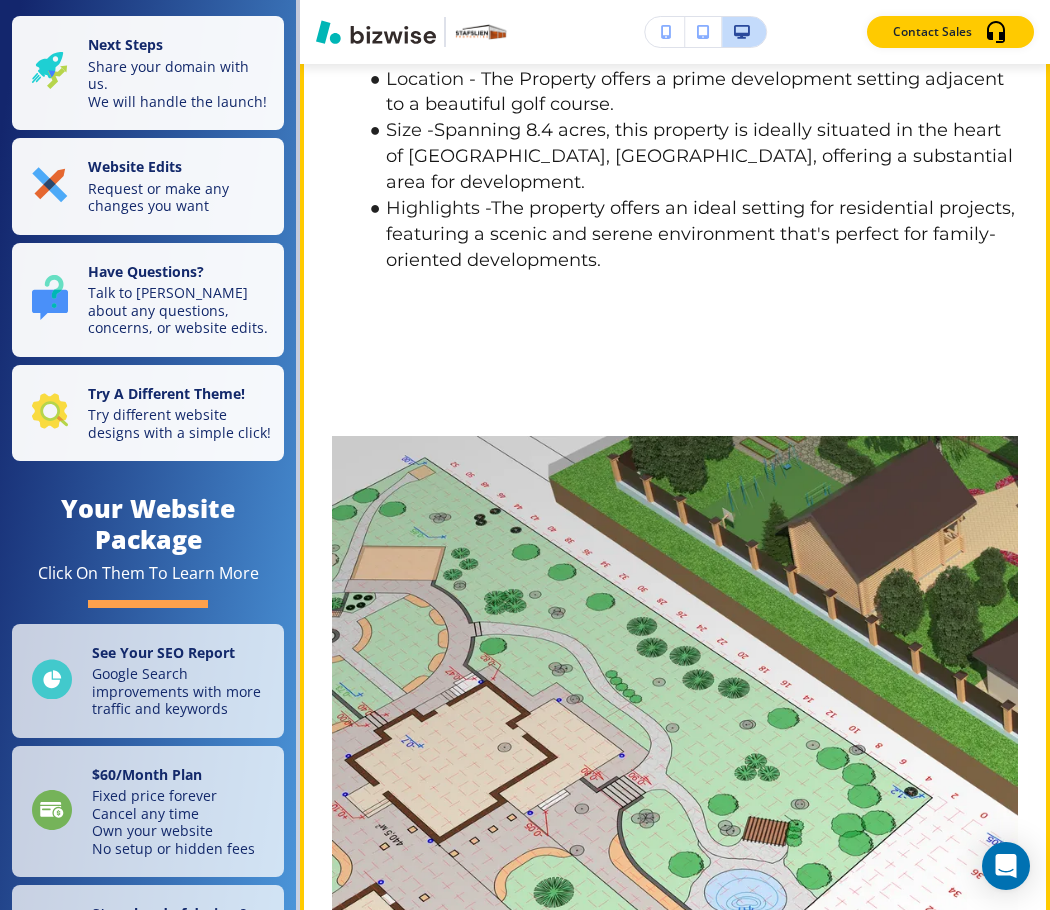drag, startPoint x: 342, startPoint y: 411, endPoint x: 908, endPoint y: 499, distance: 572.8001 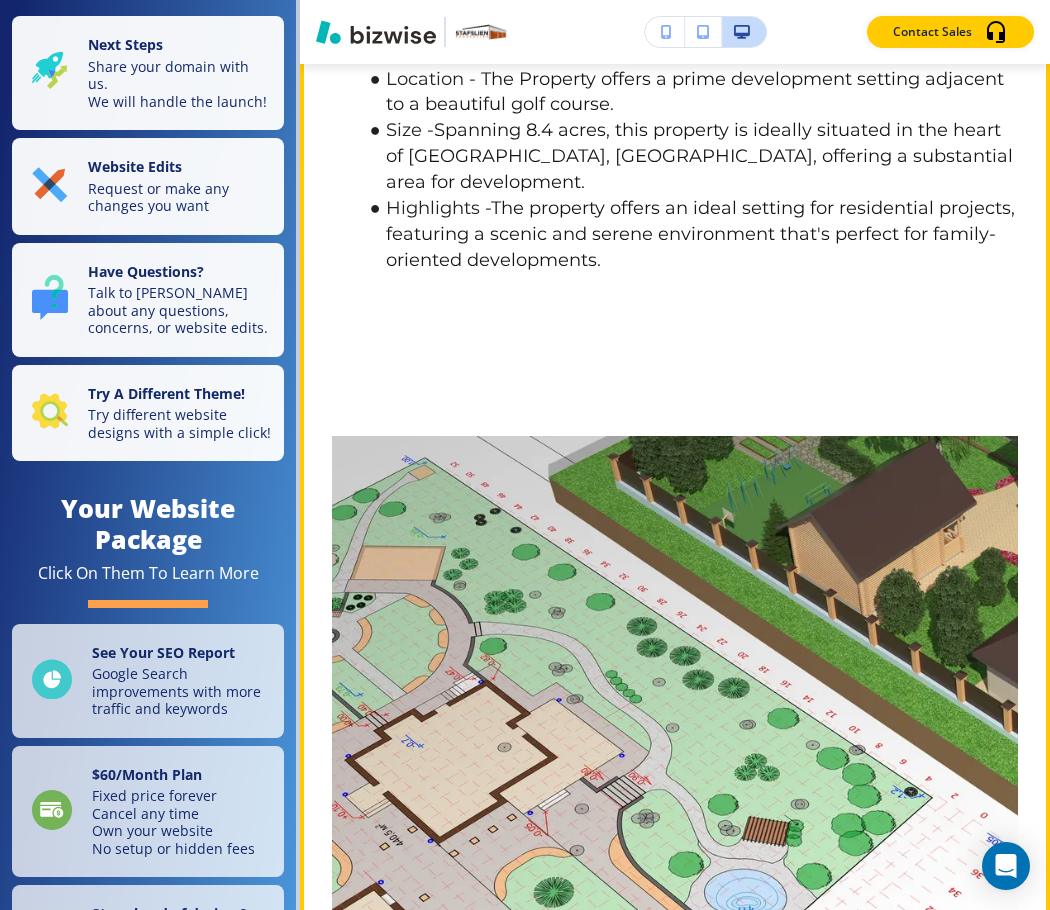 drag, startPoint x: 336, startPoint y: 417, endPoint x: 851, endPoint y: 493, distance: 520.5776 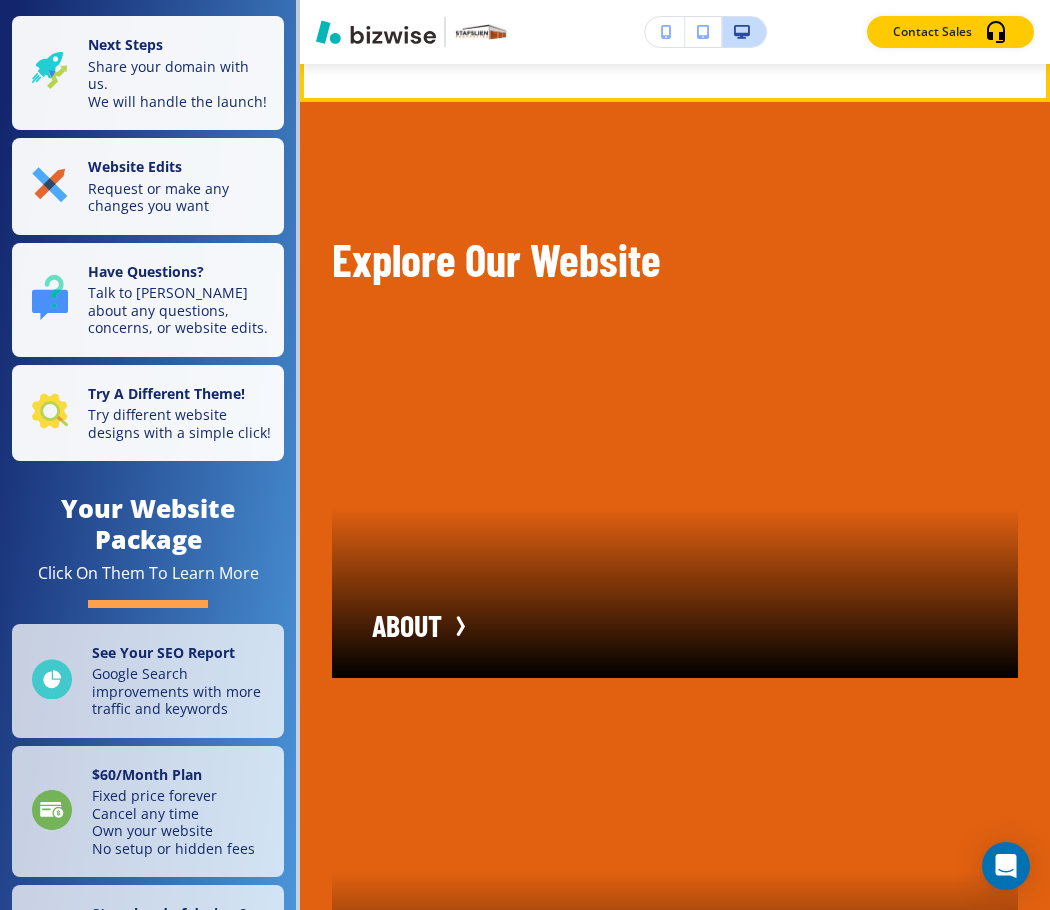 scroll, scrollTop: 6800, scrollLeft: 0, axis: vertical 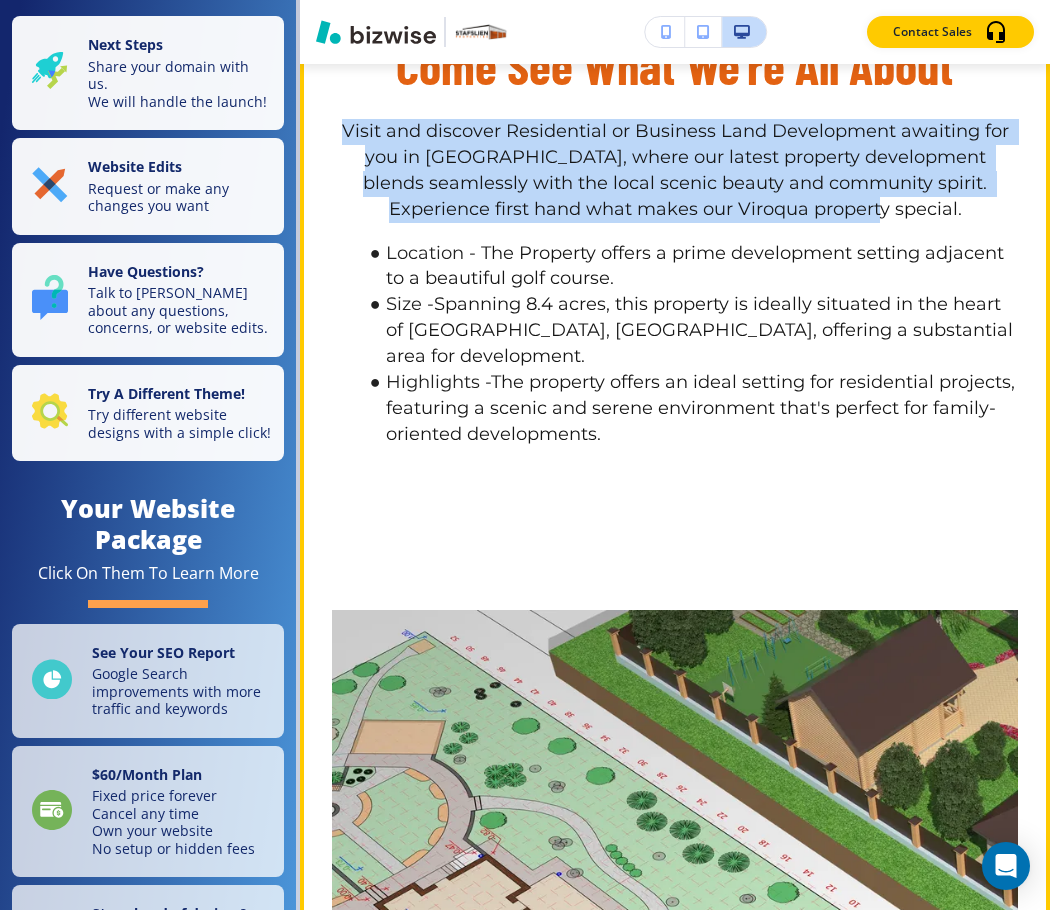 click on "Visit and discover Residential or Business Land Development awaiting for you in Viroqua, where our latest property development blends seamlessly with the local scenic beauty and community spirit. Experience first hand what makes our Viroqua property special." at bounding box center (678, 170) 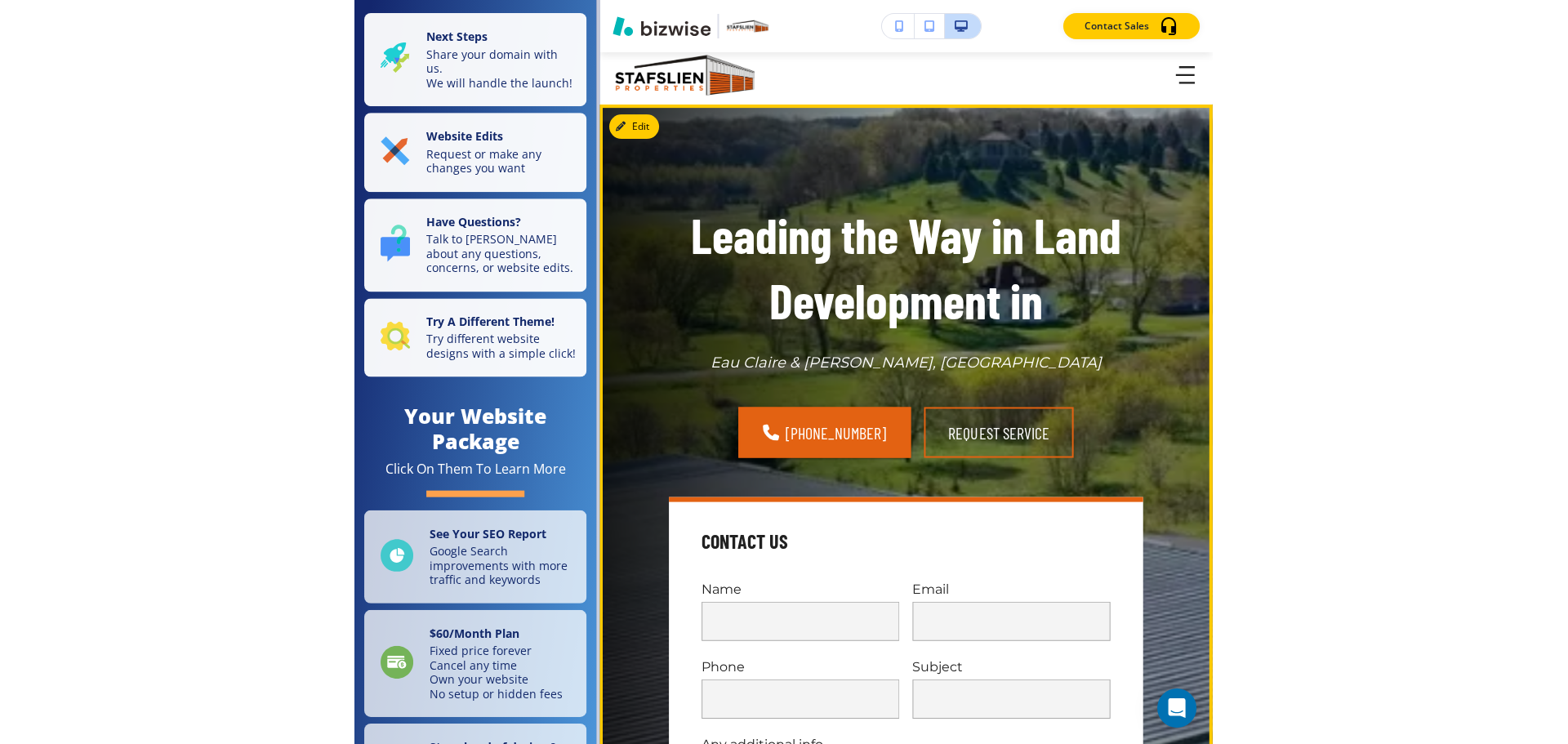 scroll, scrollTop: 0, scrollLeft: 0, axis: both 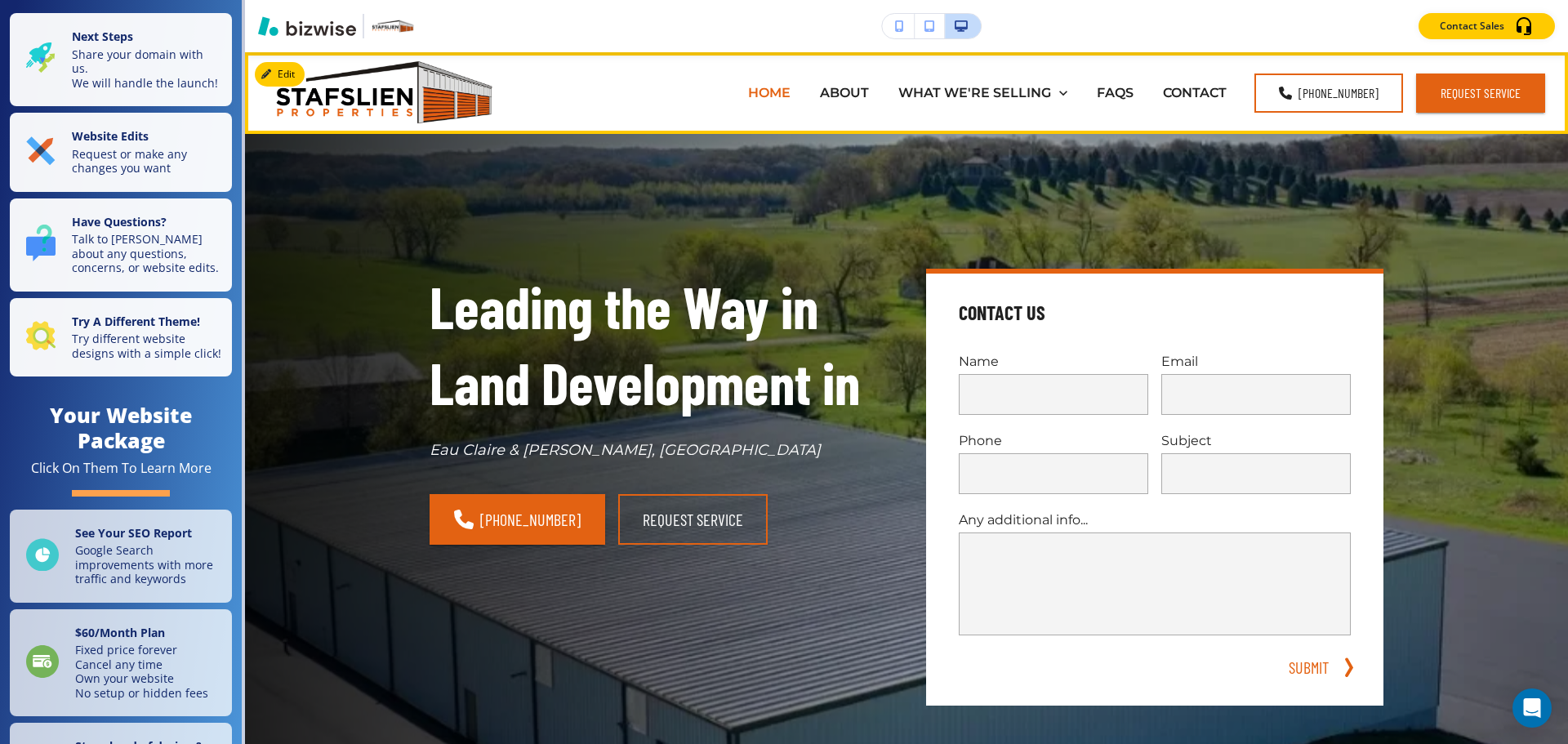 click on "HOME" at bounding box center [769, 92] 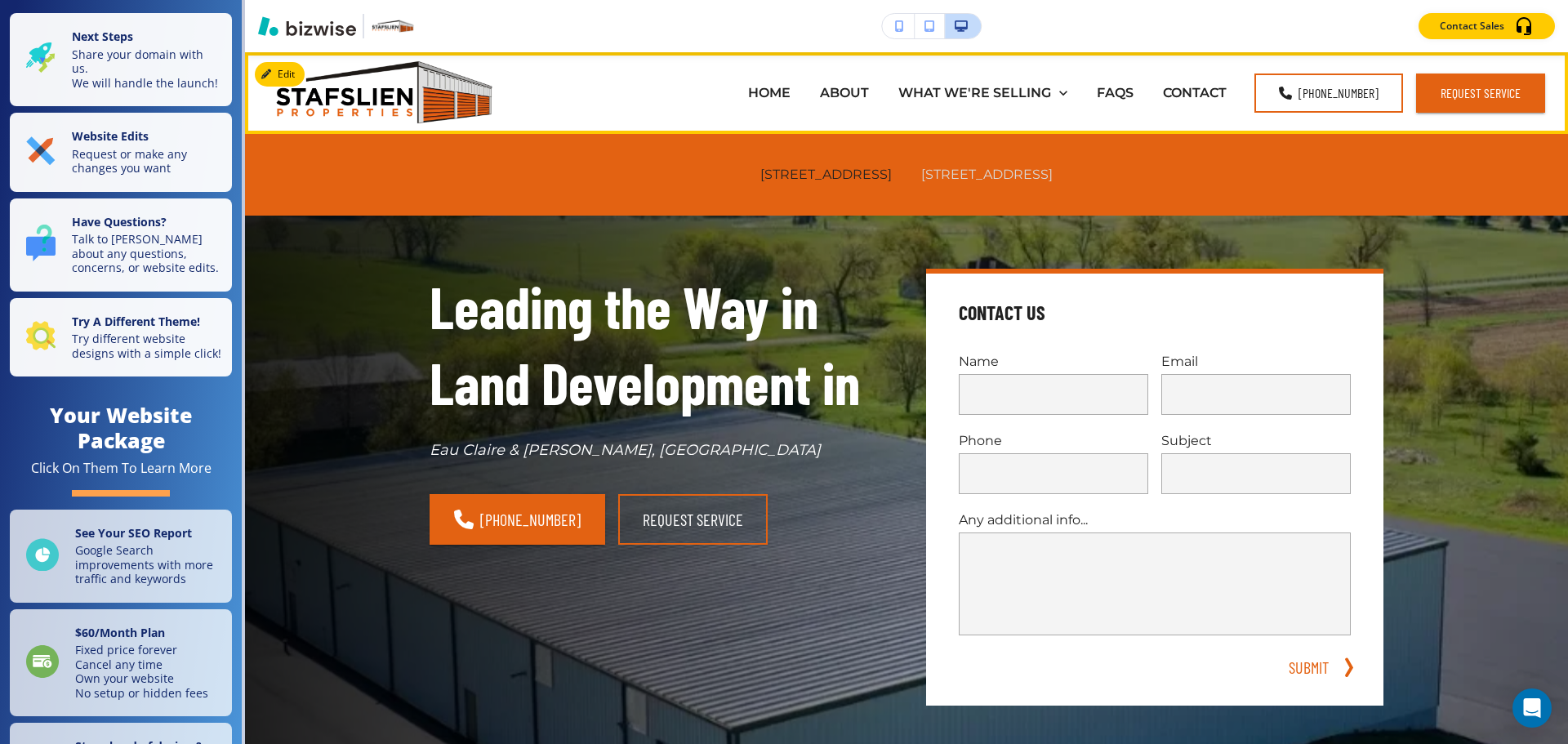click on "7467 KENT AVE  EAU CLAIRE  WI 54701" at bounding box center (987, 174) 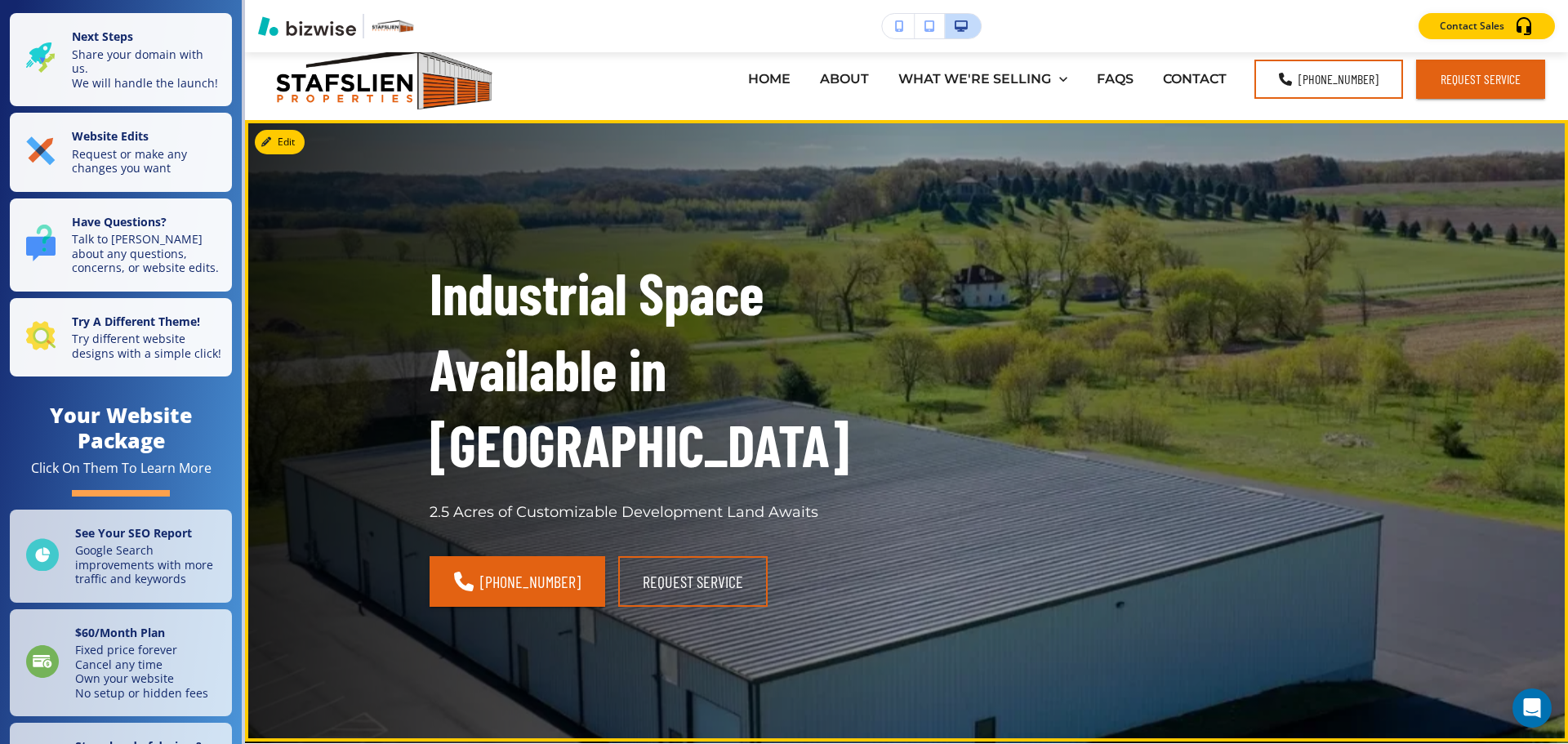 scroll, scrollTop: 0, scrollLeft: 0, axis: both 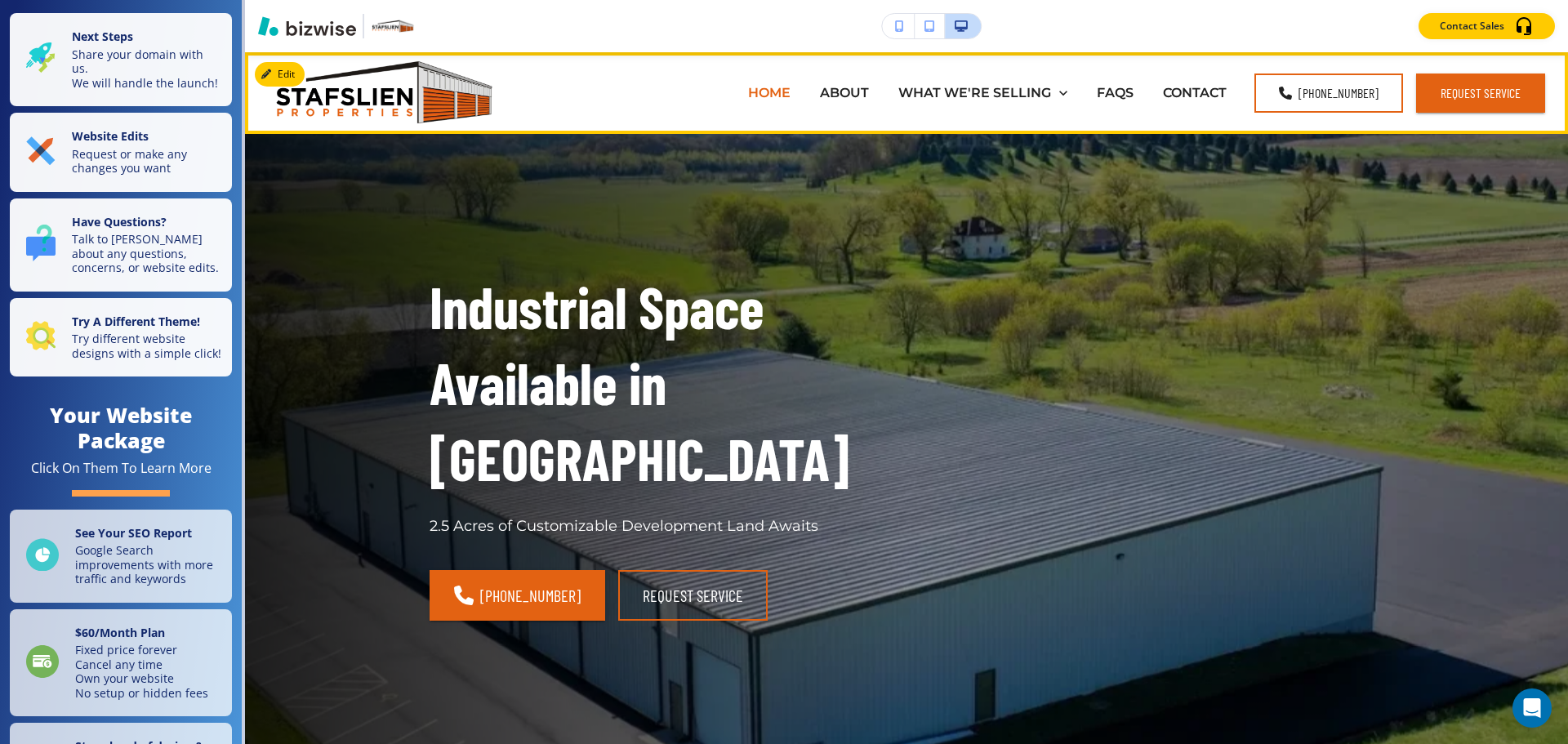 click on "HOME" at bounding box center (769, 92) 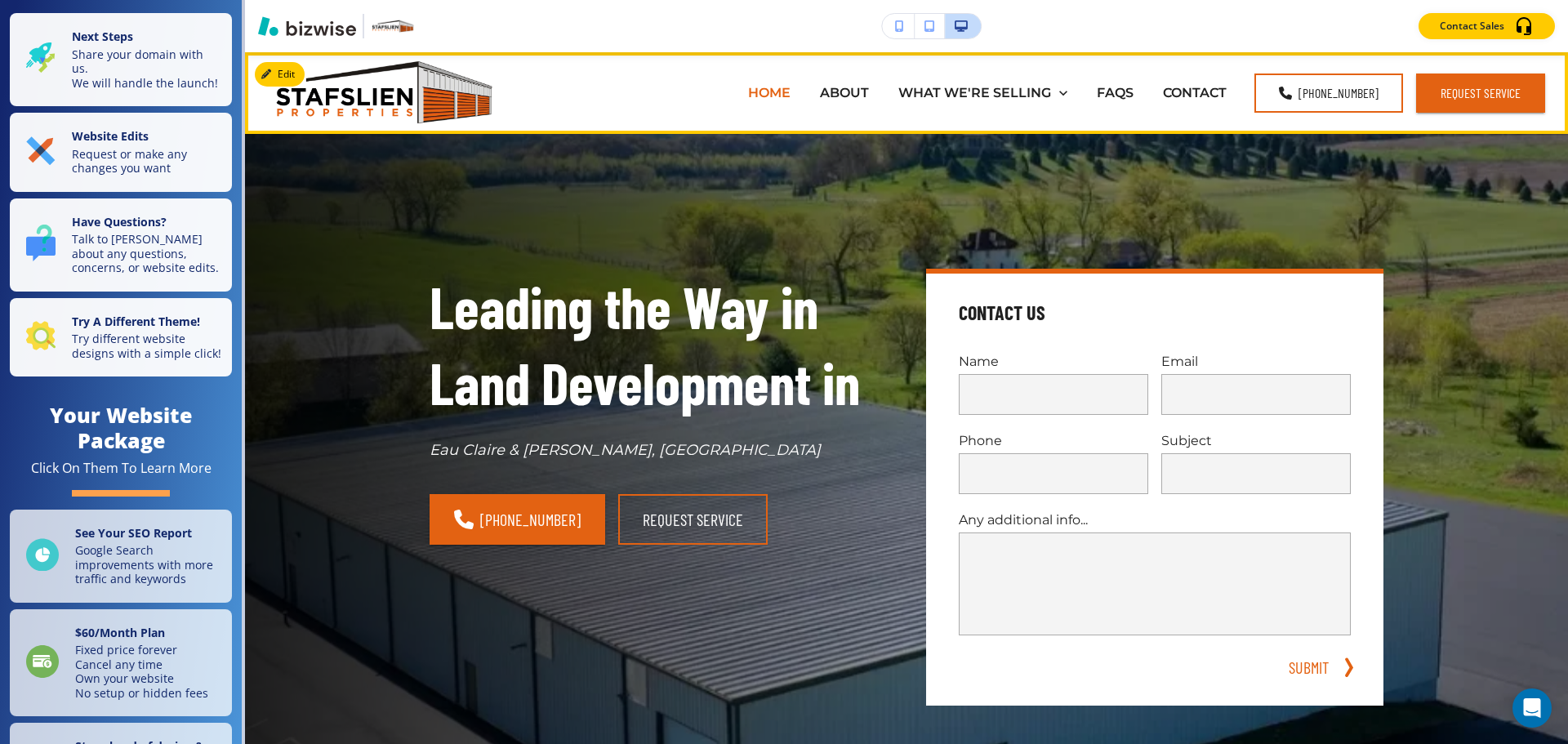 click on "HOME" at bounding box center [769, 92] 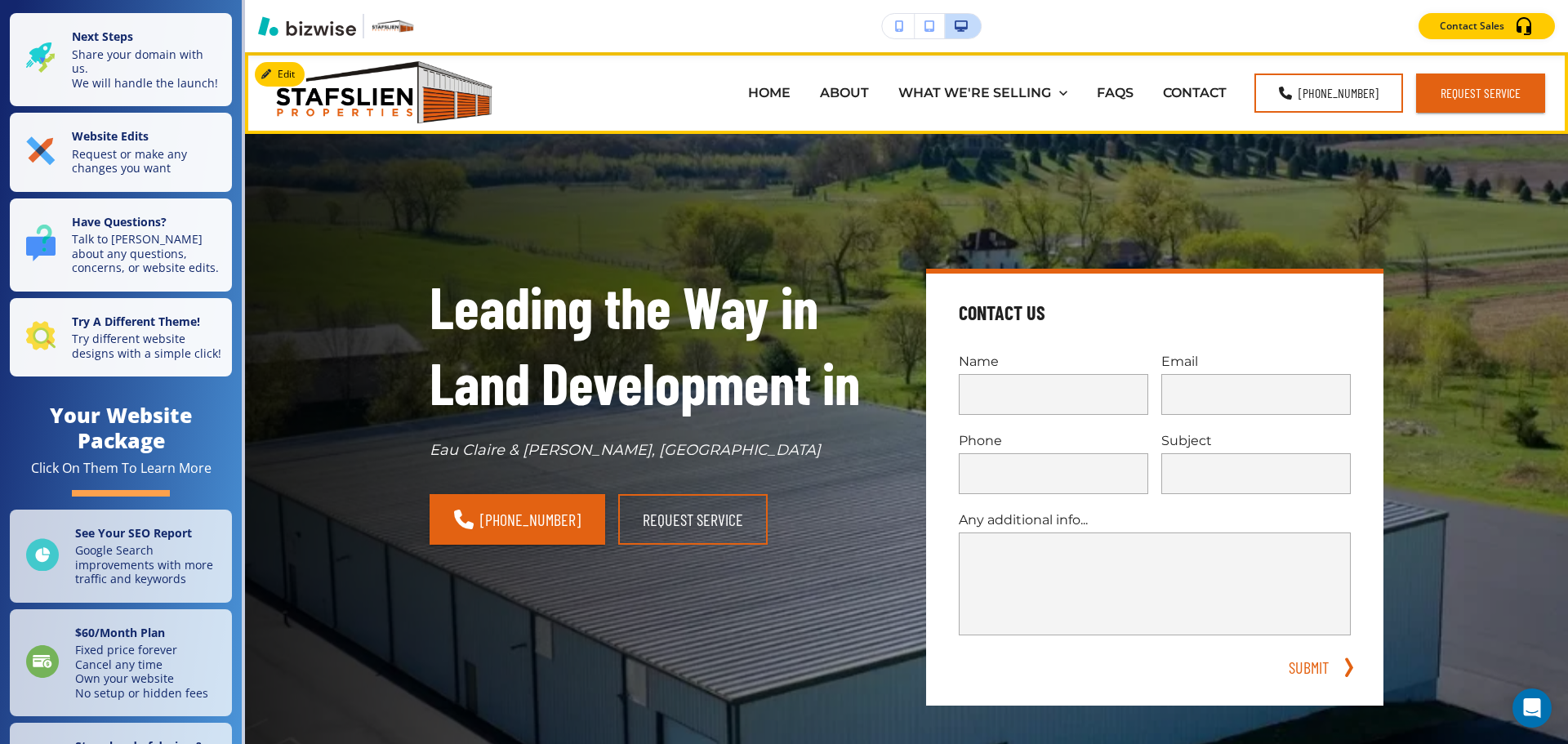 click on "ABOUT" at bounding box center [844, 93] 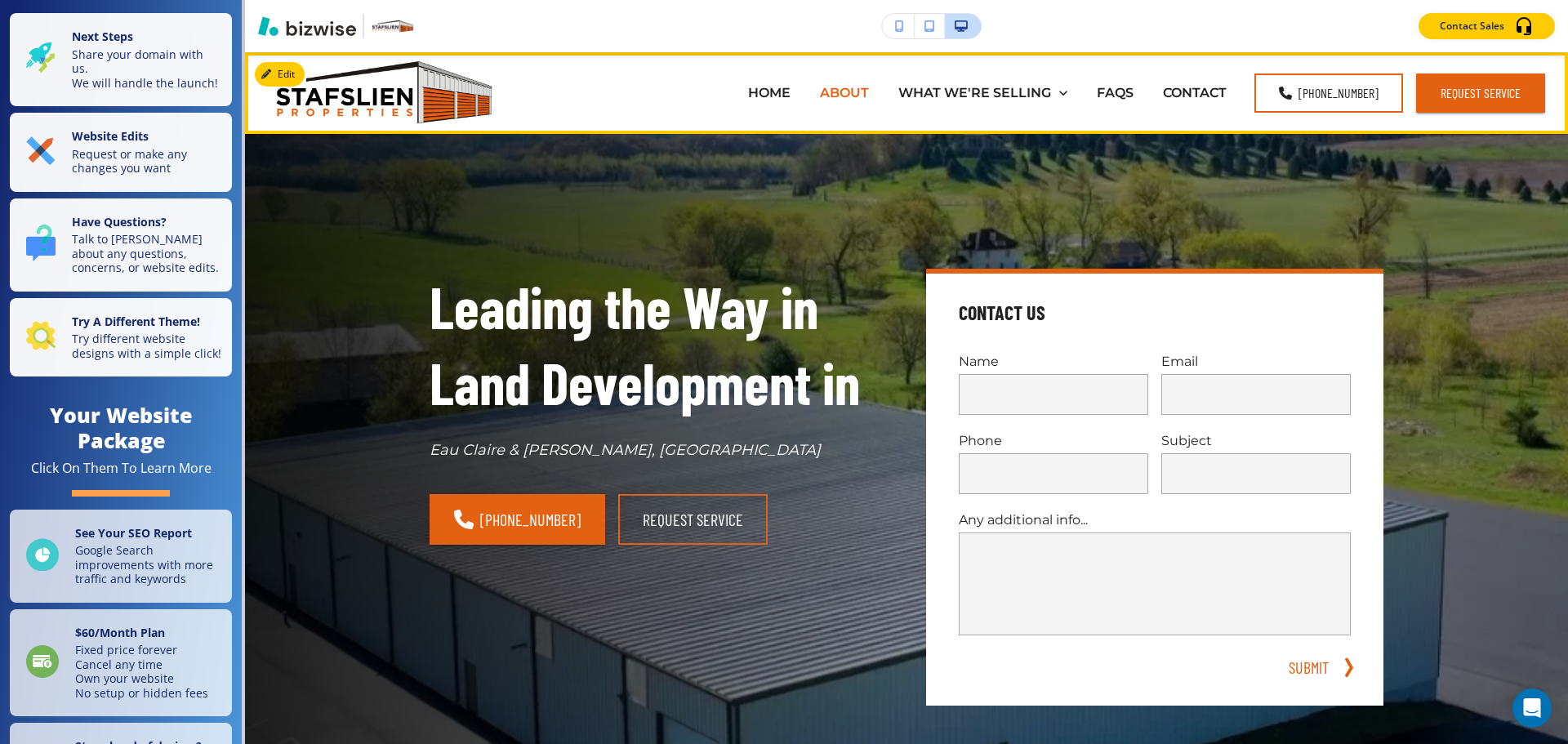 click on "ABOUT" at bounding box center [844, 92] 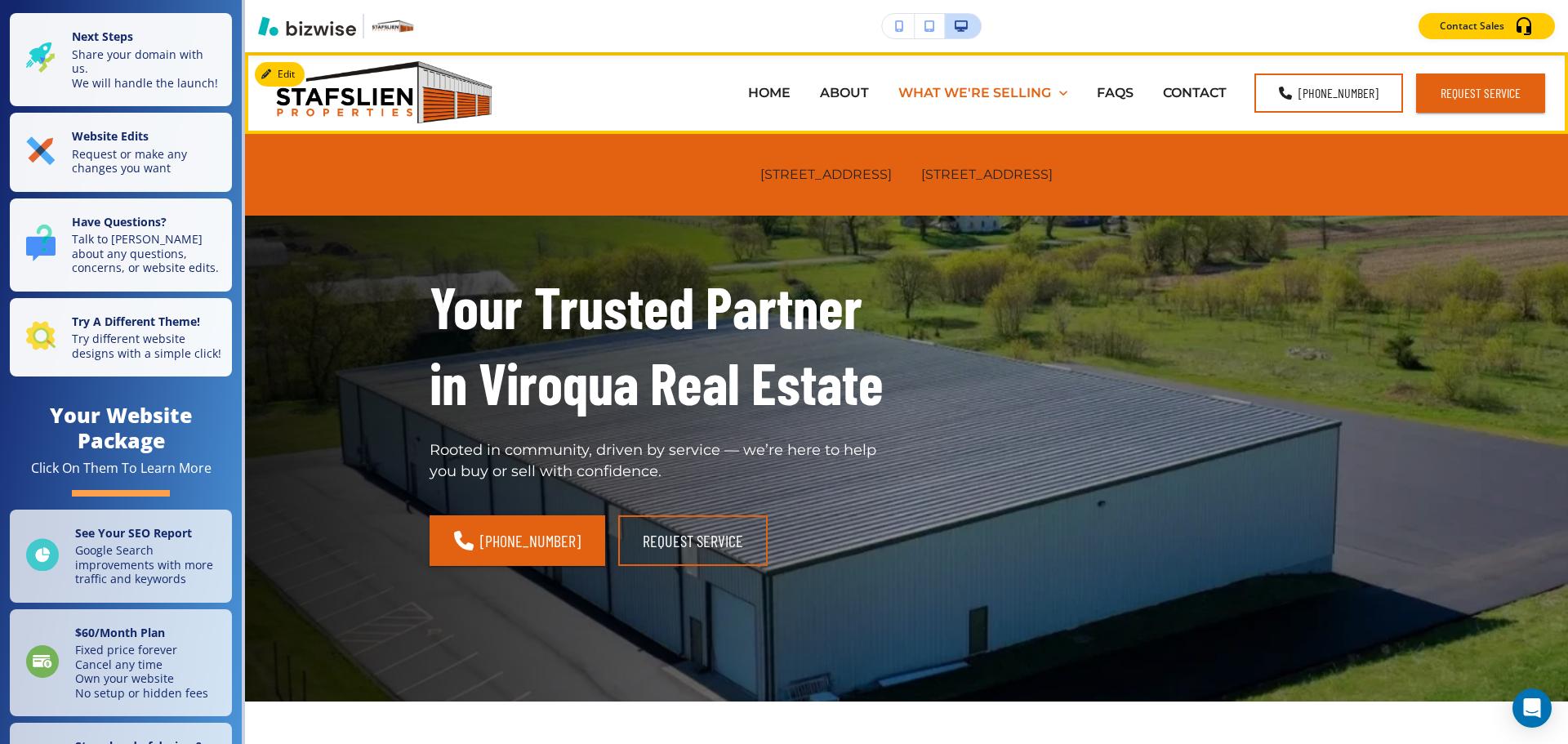 click on "WHAT WE'RE SELLING" at bounding box center (974, 92) 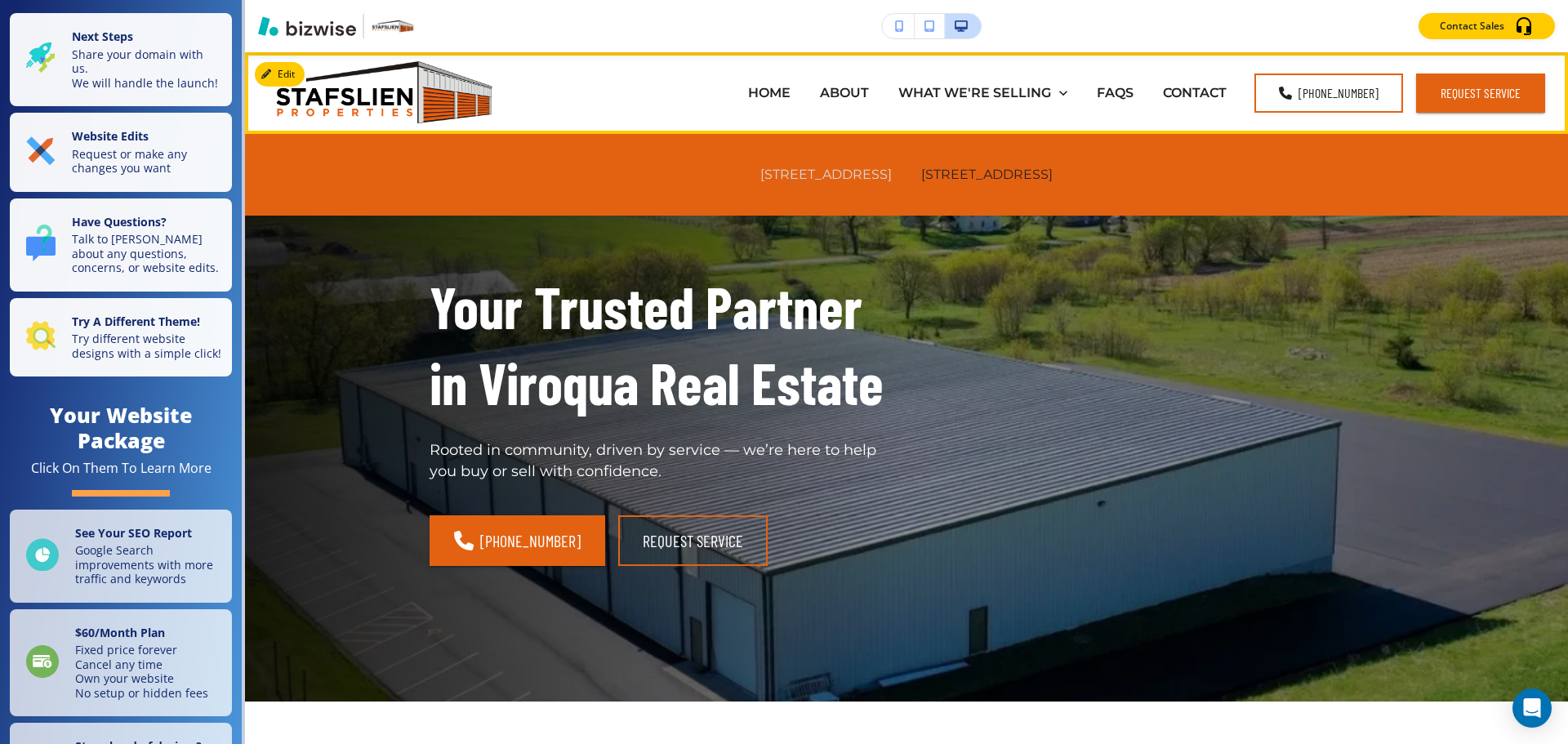 click on "115 CRESTLINE DRIVE, VIROQUA, WI 54665" at bounding box center (826, 174) 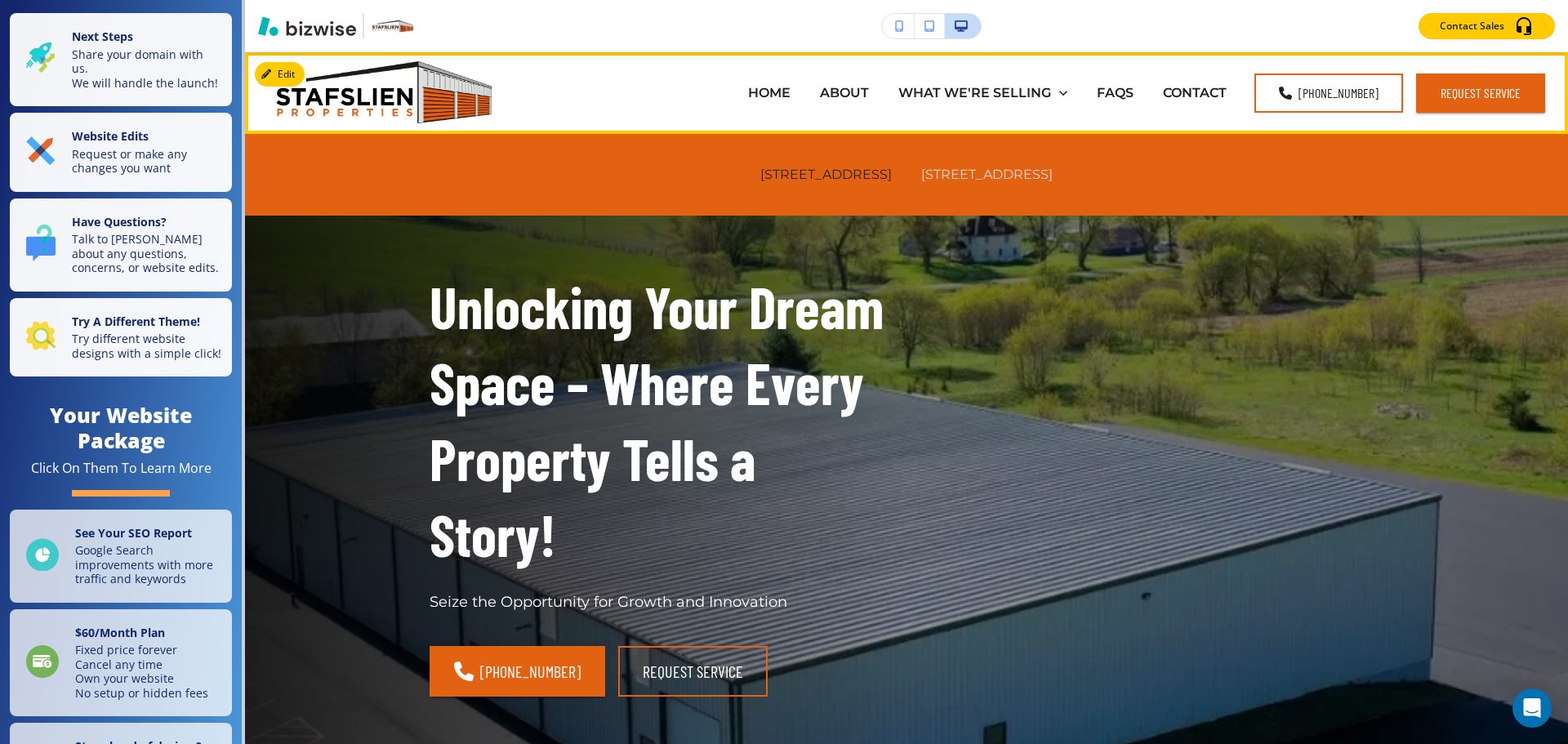 click on "7467 KENT AVE  EAU CLAIRE  WI 54701" at bounding box center [987, 174] 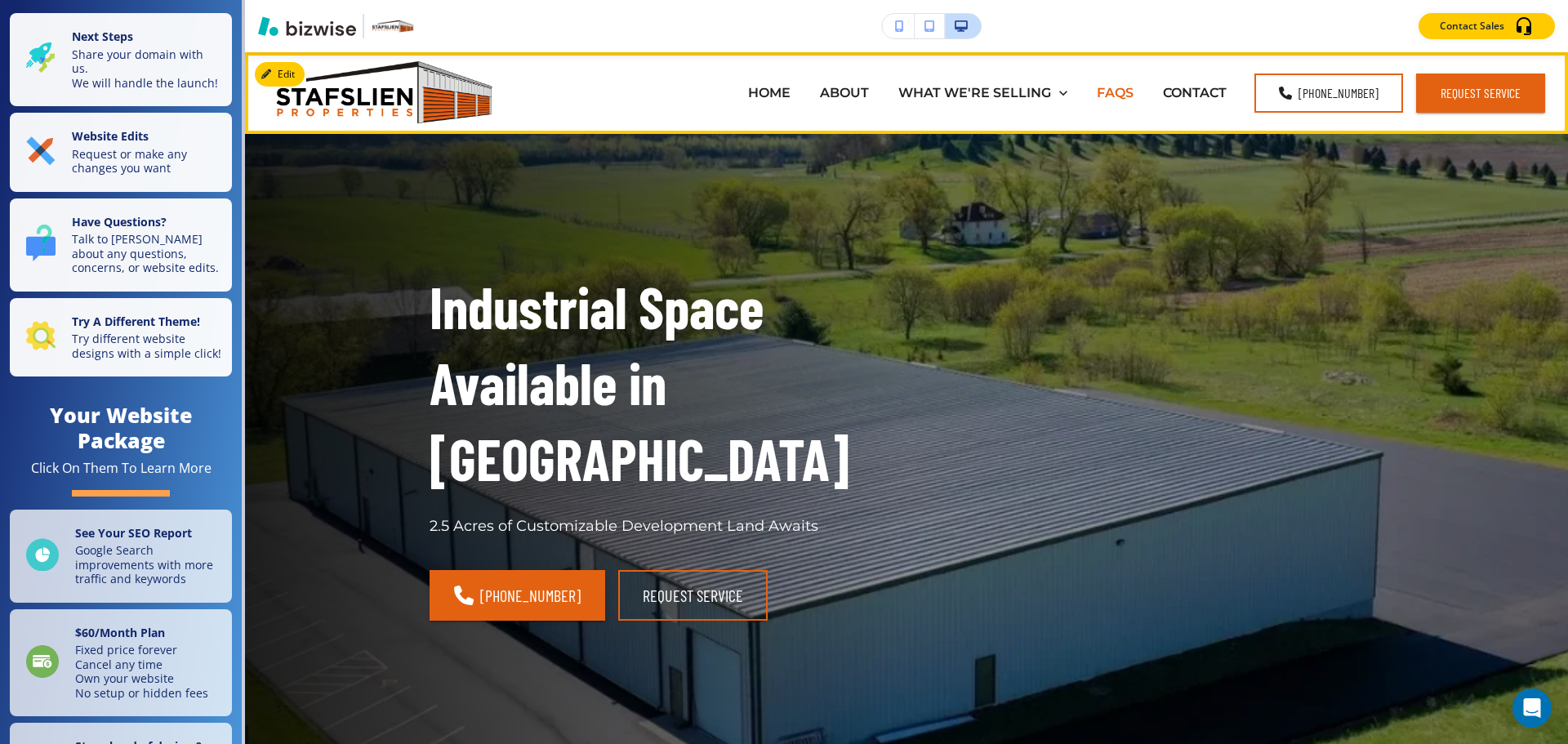 click on "FAQS" at bounding box center [1115, 92] 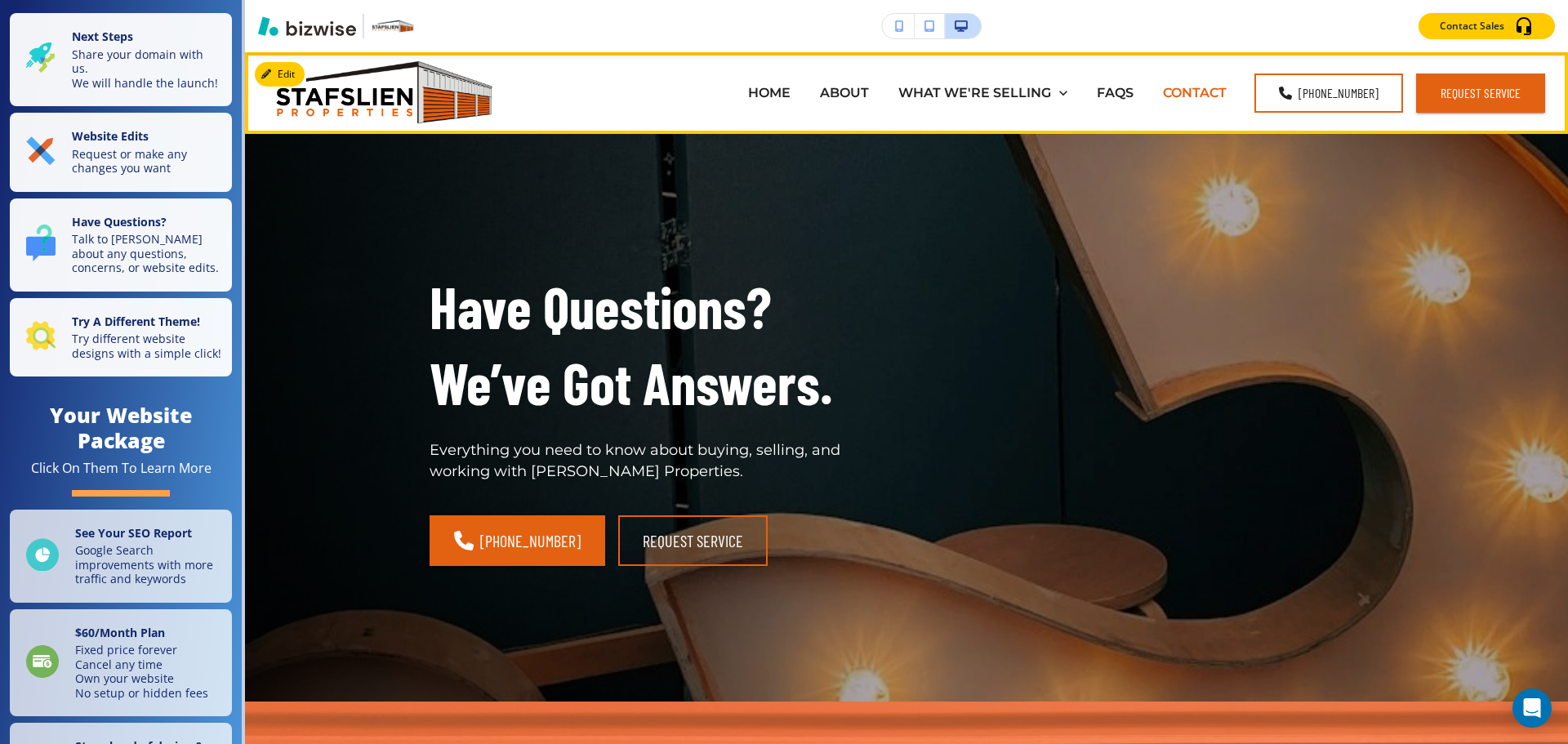 click on "CONTACT" at bounding box center (1195, 92) 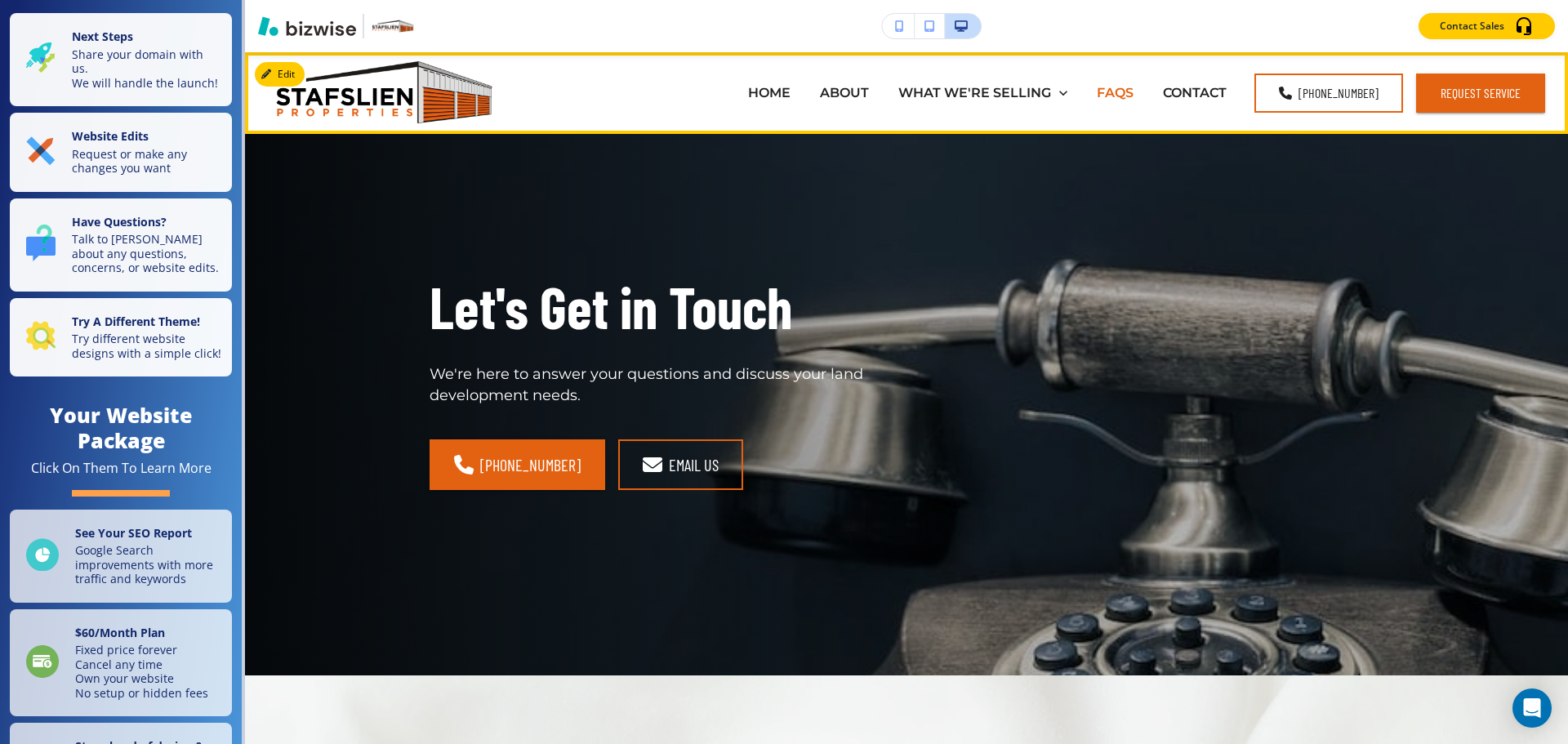 click on "FAQS" at bounding box center [1115, 92] 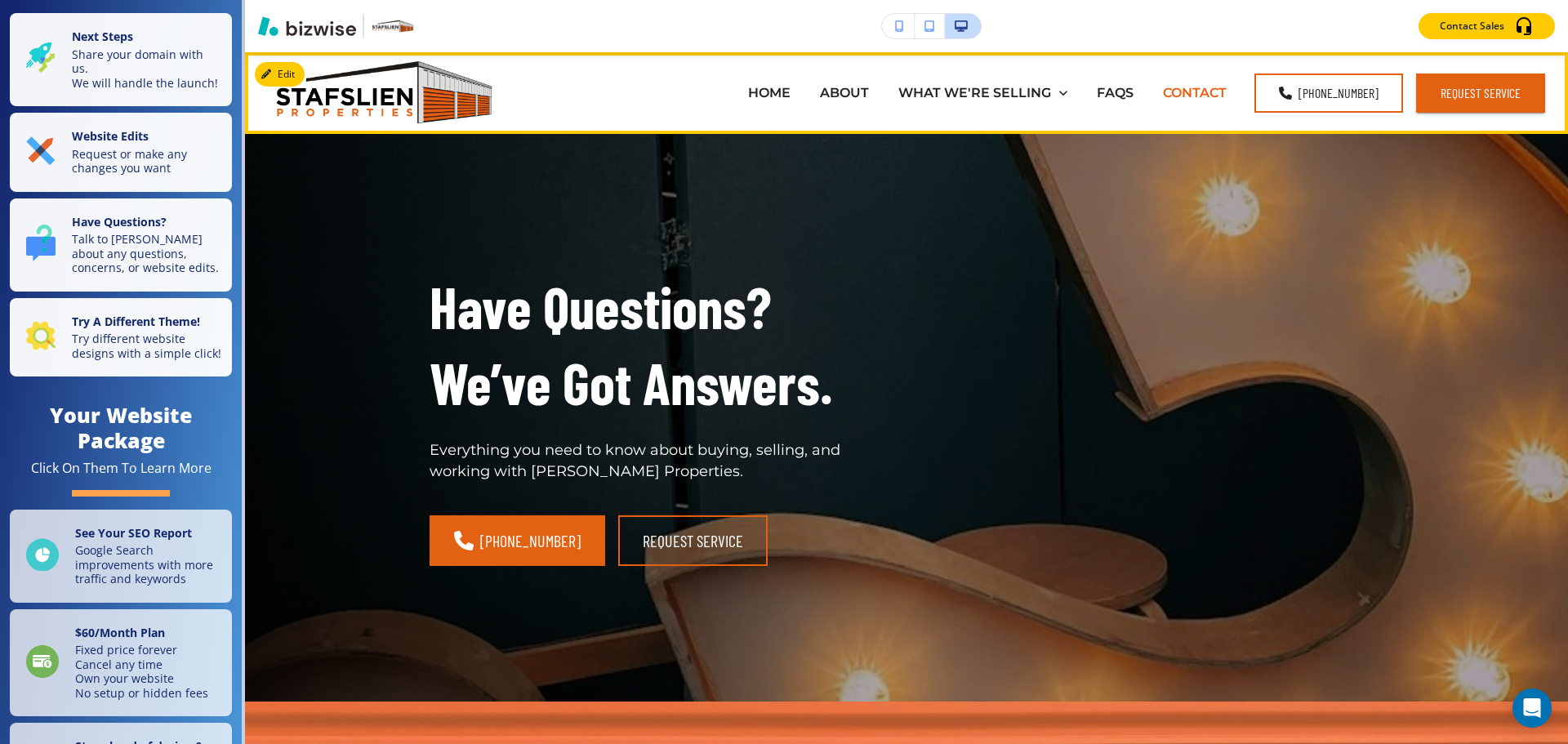click on "CONTACT" at bounding box center (1195, 92) 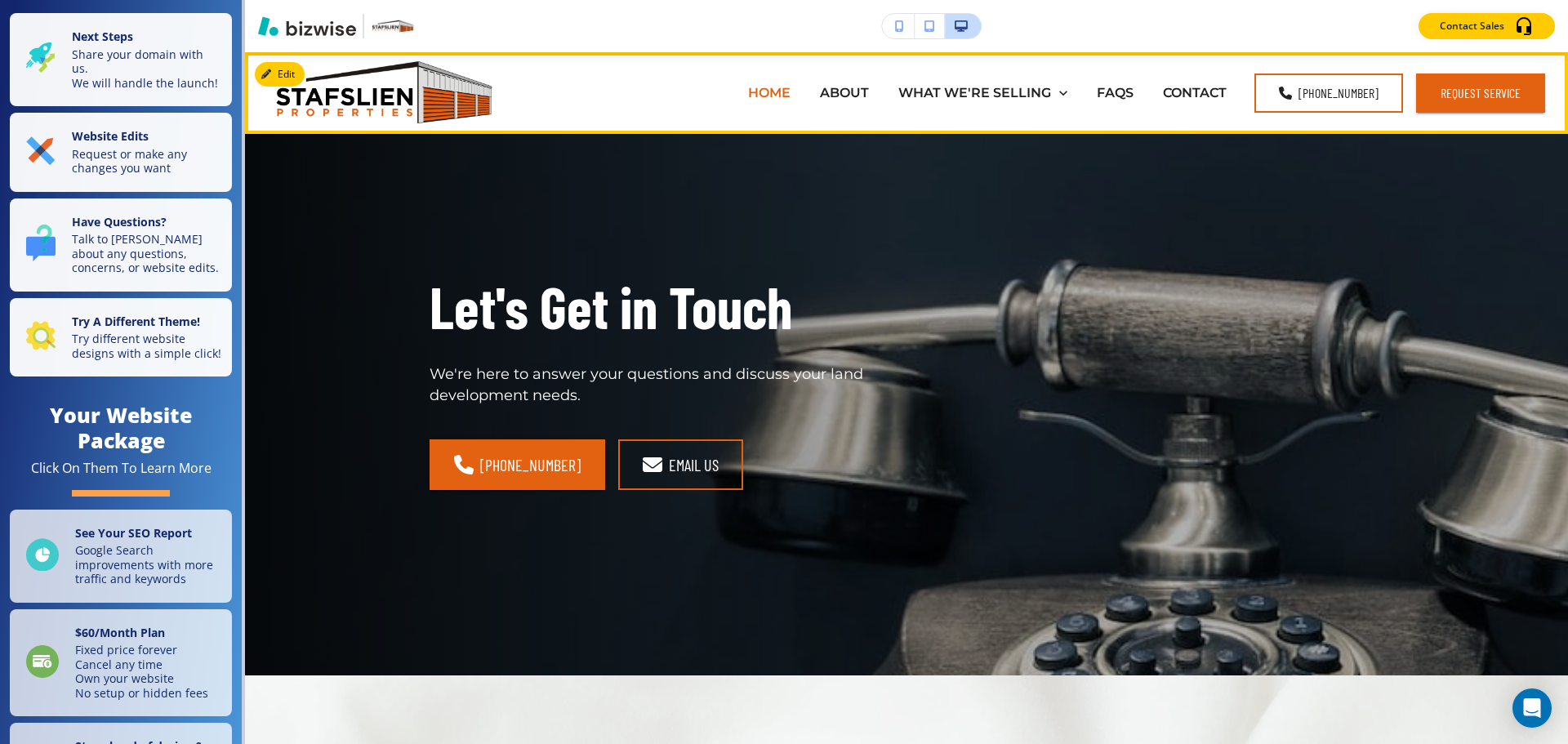 click on "HOME" at bounding box center [769, 92] 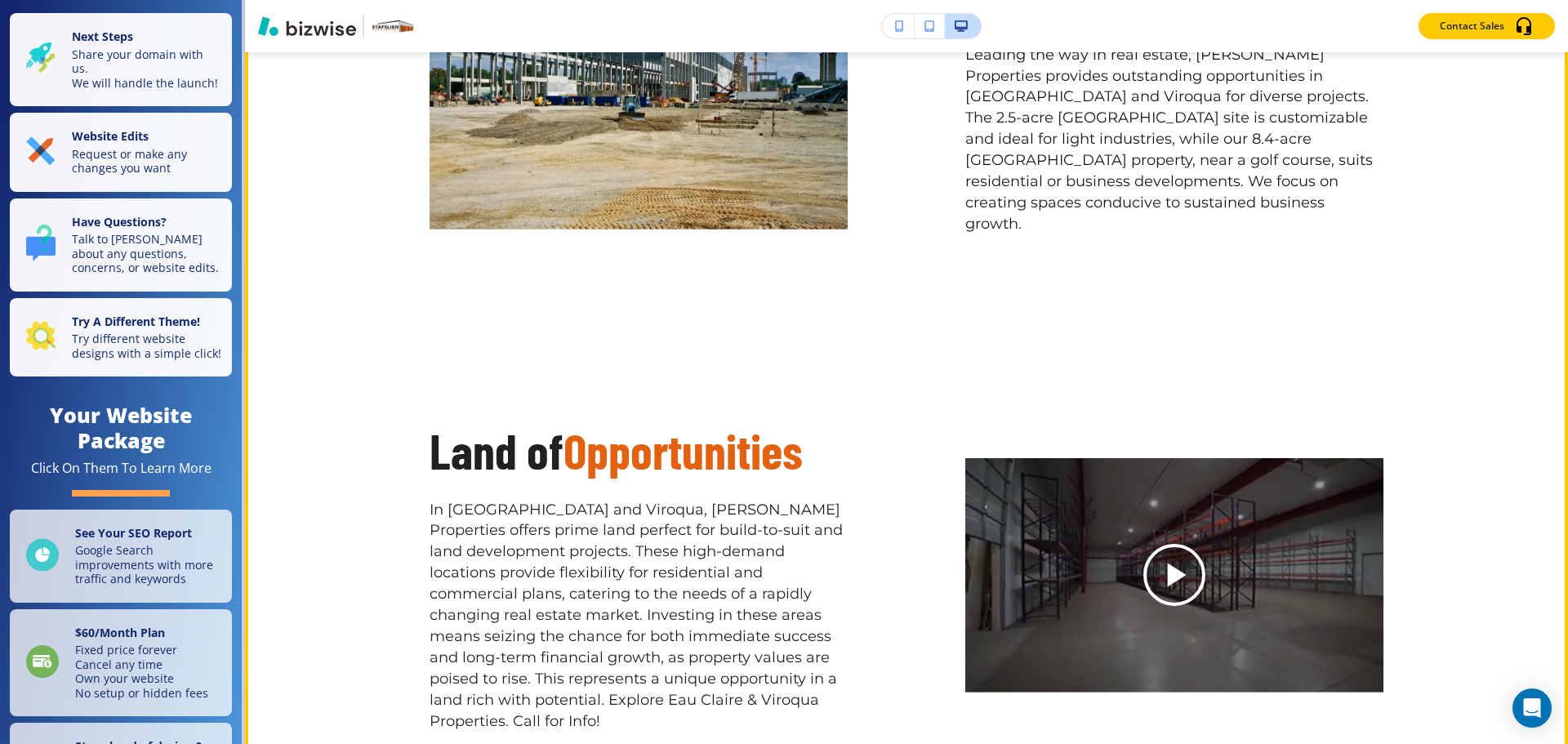scroll, scrollTop: 1388, scrollLeft: 0, axis: vertical 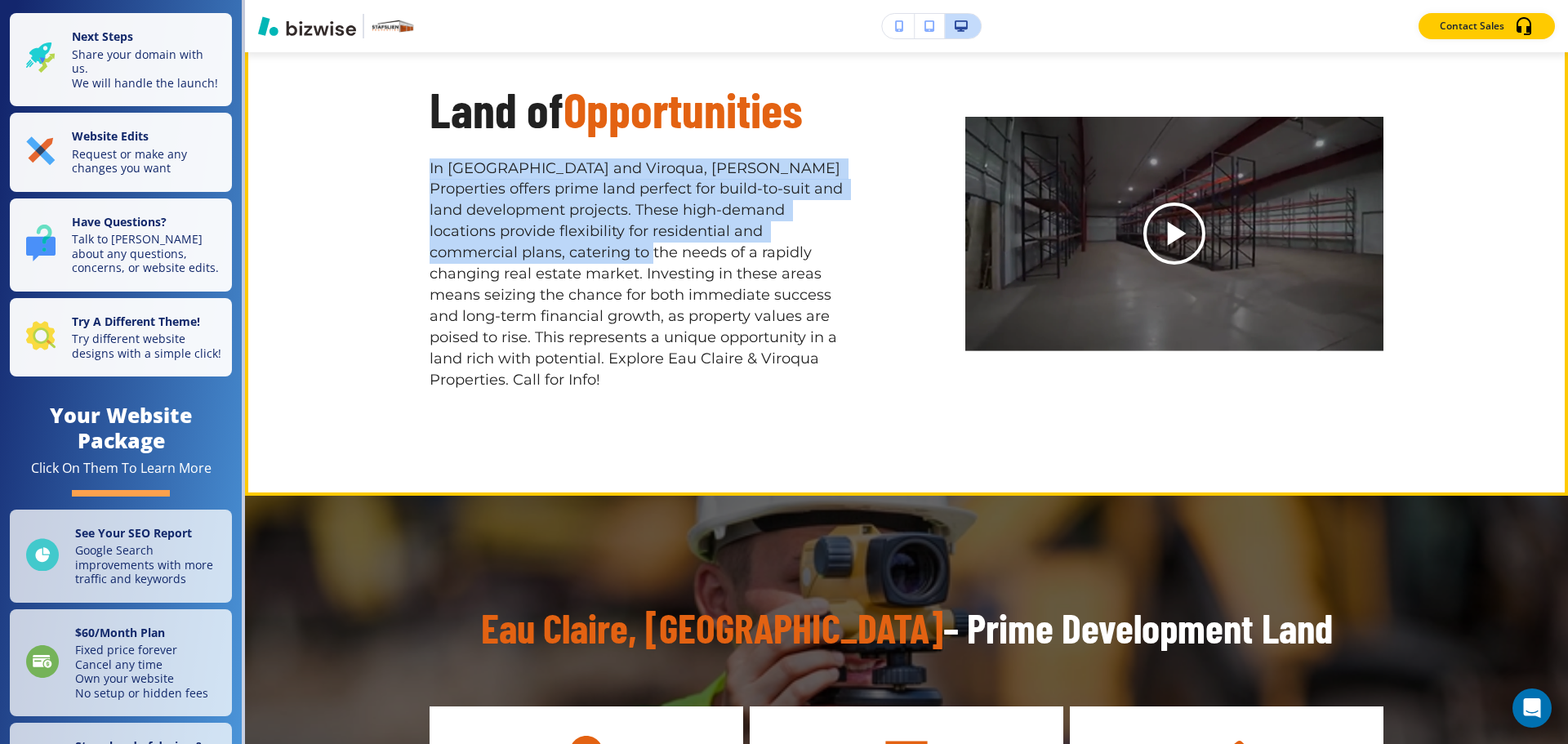 drag, startPoint x: 425, startPoint y: 154, endPoint x: 596, endPoint y: 249, distance: 195.61697 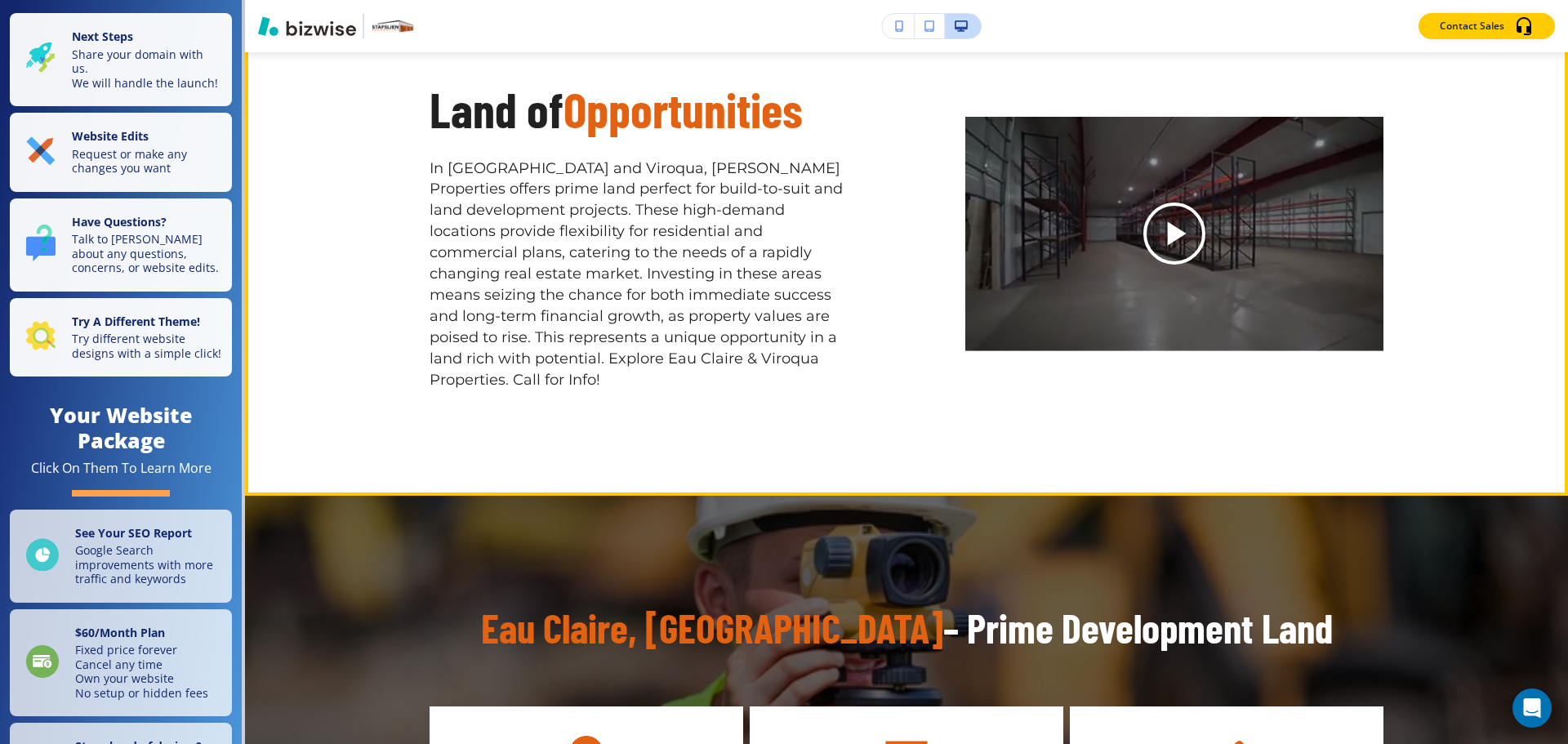 click on "In Eau Claire and Viroqua, Stafslien Properties offers prime land perfect for build-to-suit and land development projects. These high-demand locations provide flexibility for residential and commercial plans, catering to the needs of a rapidly changing real estate market. Investing in these areas means seizing the chance for both immediate success and long-term financial growth, as property values are poised to rise. This represents a unique opportunity in a land rich with potential. Explore Eau Claire & Viroqua Properties. Call for Info!" at bounding box center [639, 274] 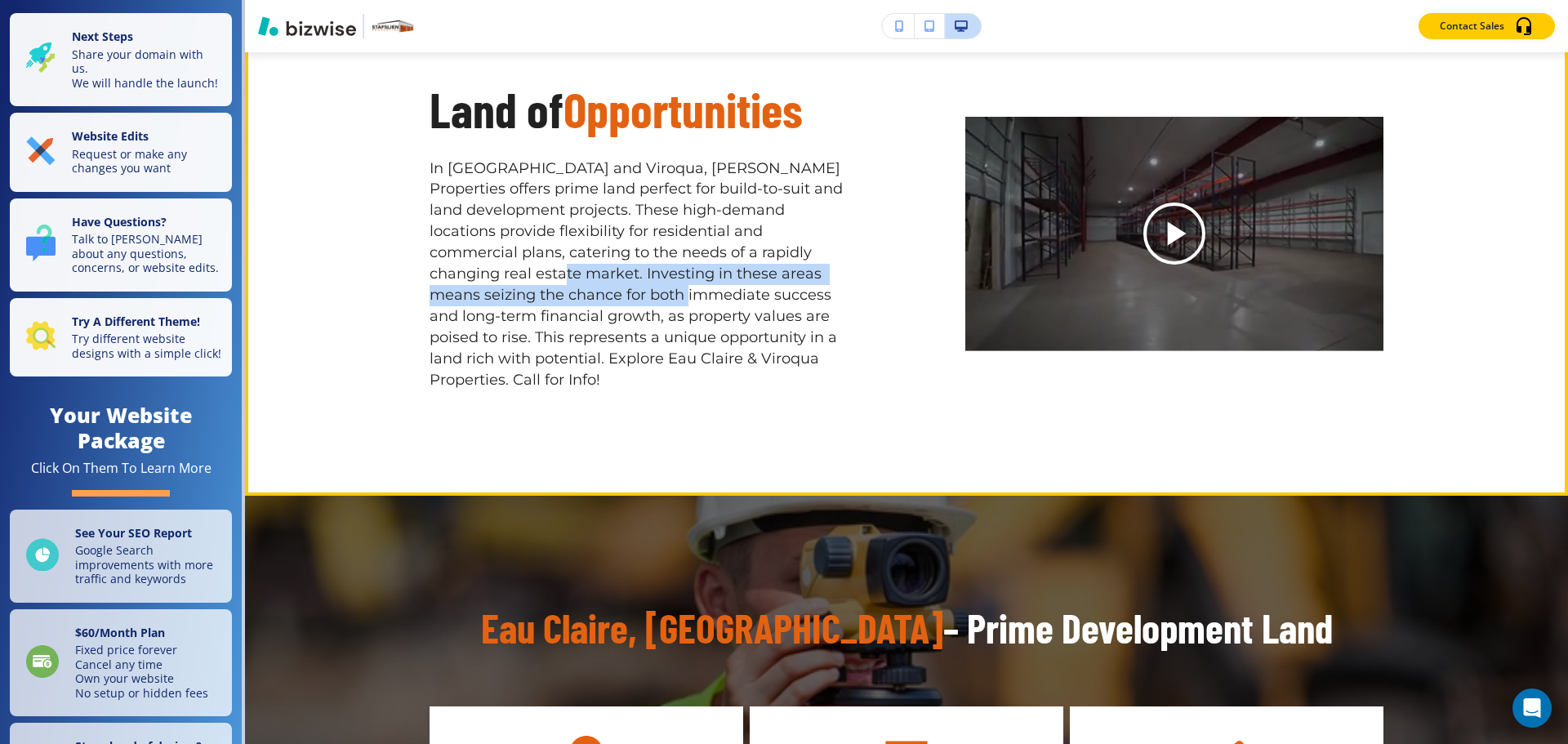 drag, startPoint x: 483, startPoint y: 263, endPoint x: 635, endPoint y: 274, distance: 152.39751 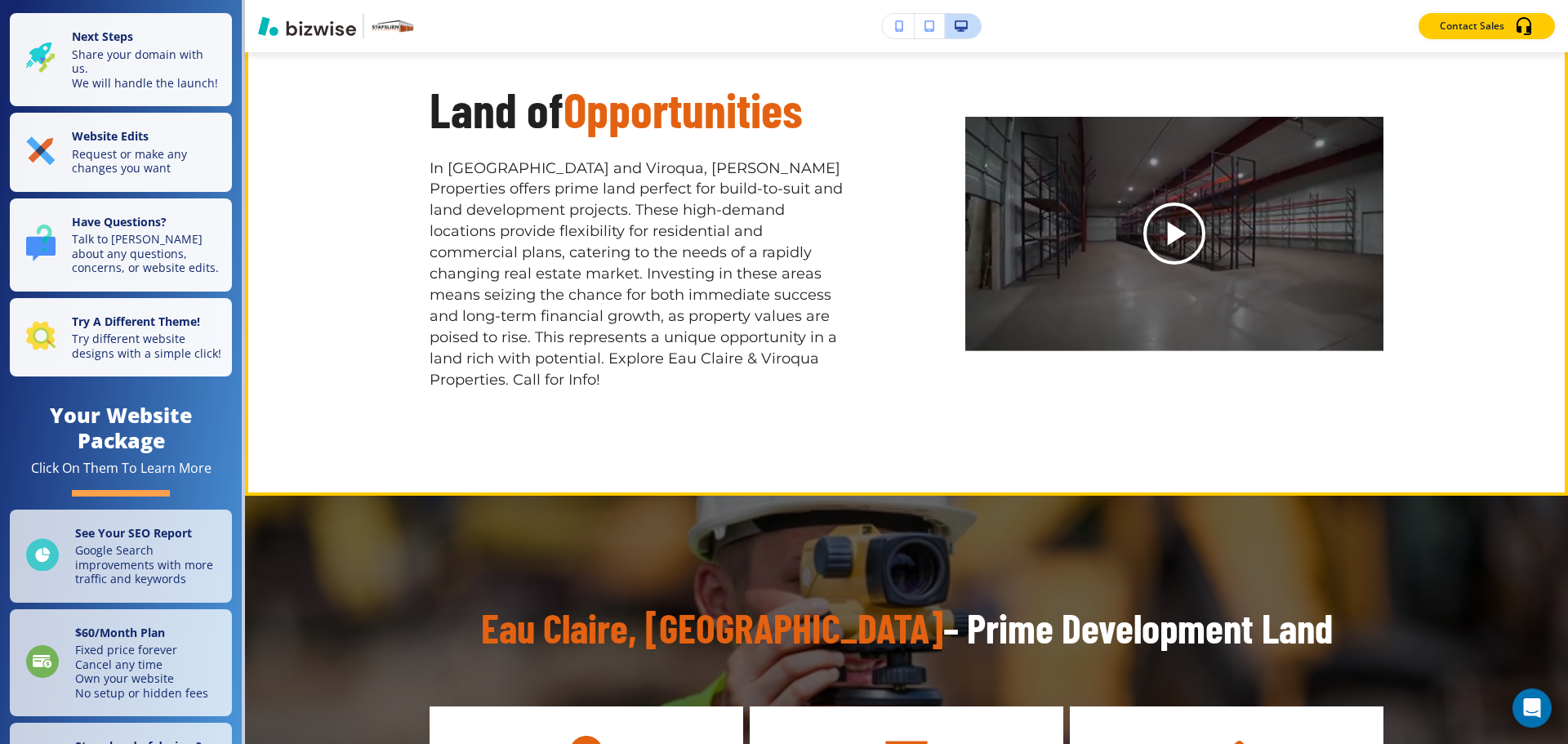 click on "In Eau Claire and Viroqua, Stafslien Properties offers prime land perfect for build-to-suit and land development projects. These high-demand locations provide flexibility for residential and commercial plans, catering to the needs of a rapidly changing real estate market. Investing in these areas means seizing the chance for both immediate success and long-term financial growth, as property values are poised to rise. This represents a unique opportunity in a land rich with potential. Explore Eau Claire & Viroqua Properties. Call for Info!" at bounding box center [639, 274] 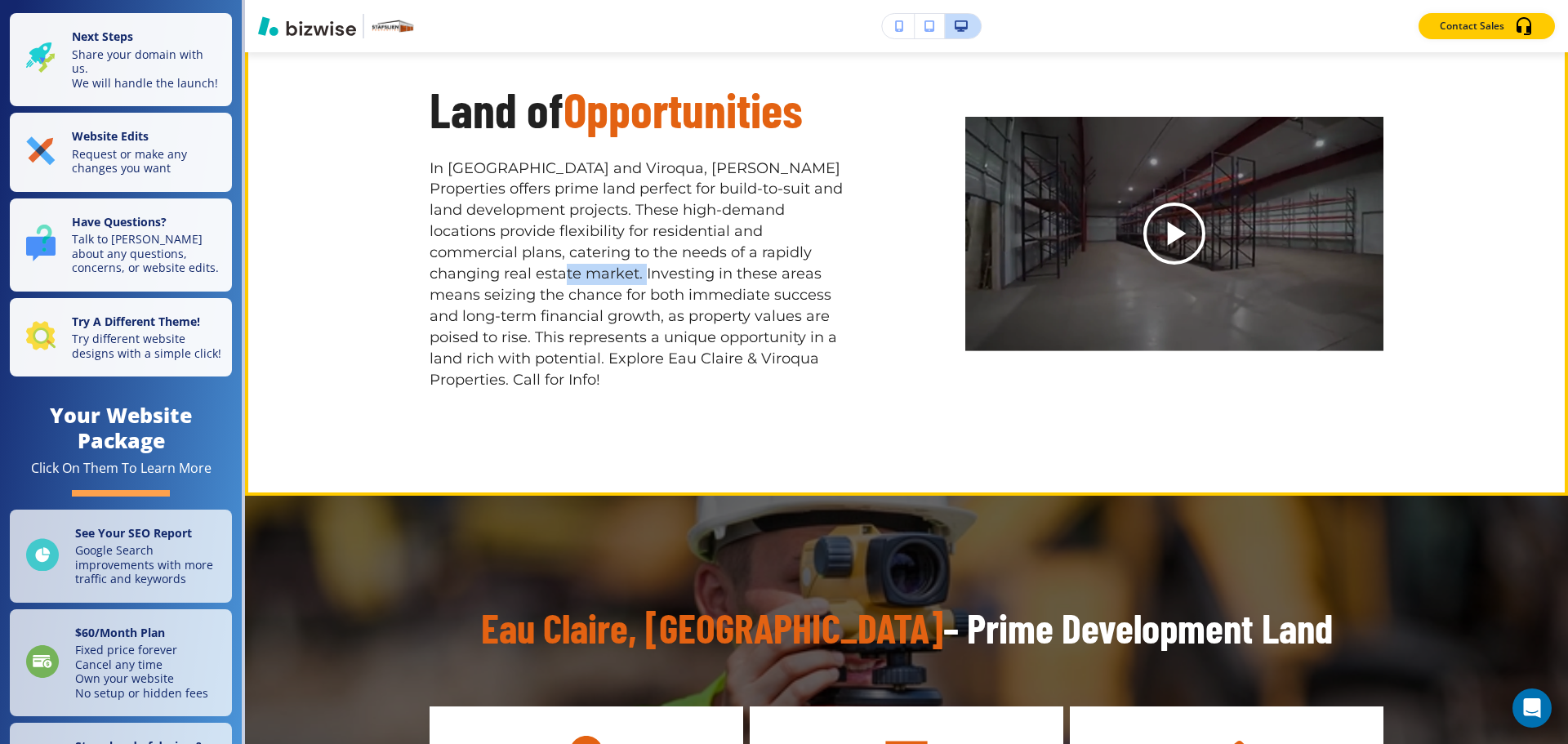 drag, startPoint x: 486, startPoint y: 261, endPoint x: 564, endPoint y: 265, distance: 78.102497 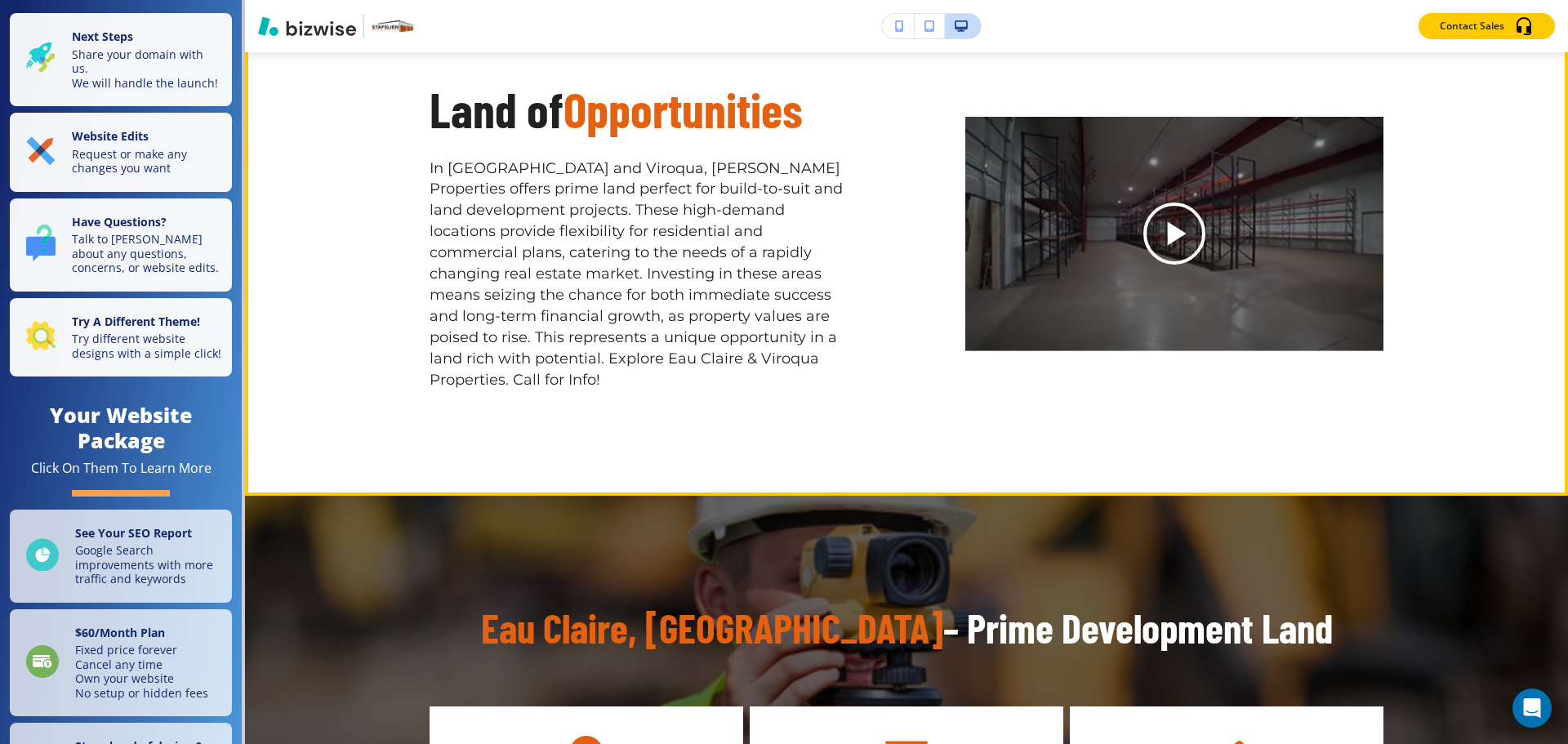 click on "In Eau Claire and Viroqua, Stafslien Properties offers prime land perfect for build-to-suit and land development projects. These high-demand locations provide flexibility for residential and commercial plans, catering to the needs of a rapidly changing real estate market. Investing in these areas means seizing the chance for both immediate success and long-term financial growth, as property values are poised to rise. This represents a unique opportunity in a land rich with potential. Explore Eau Claire & Viroqua Properties. Call for Info!" at bounding box center [639, 274] 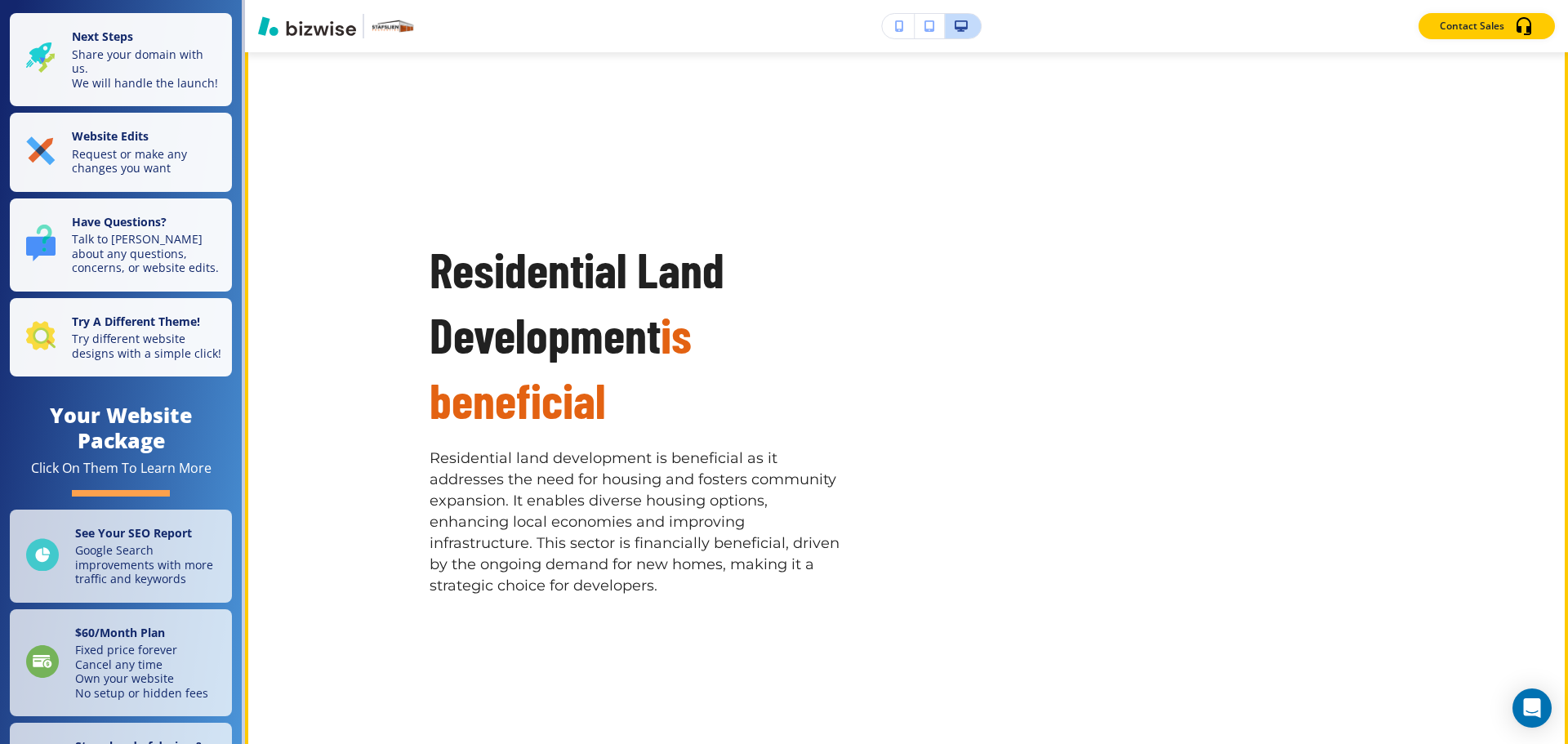 scroll, scrollTop: 3512, scrollLeft: 0, axis: vertical 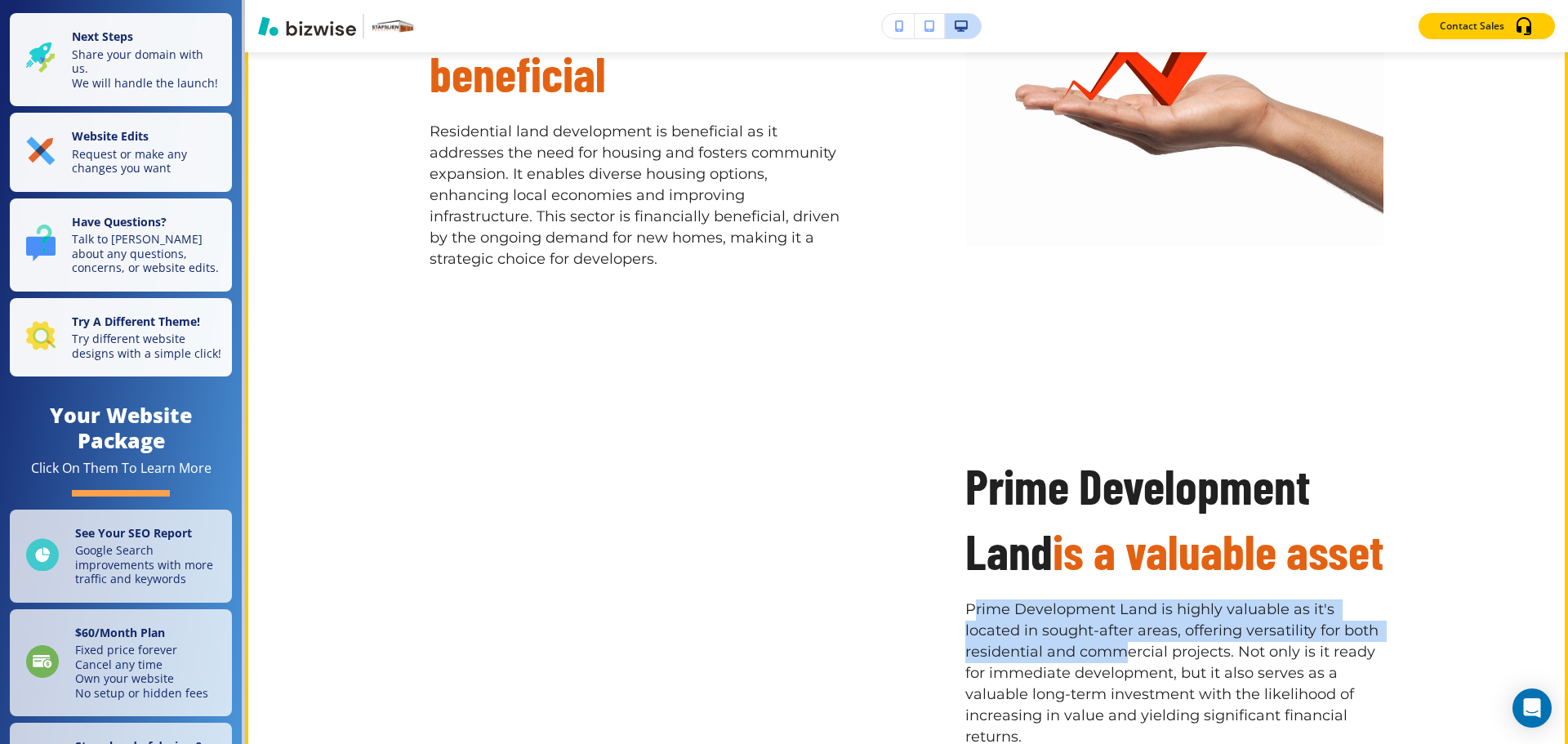 drag, startPoint x: 968, startPoint y: 564, endPoint x: 1115, endPoint y: 601, distance: 151.58496 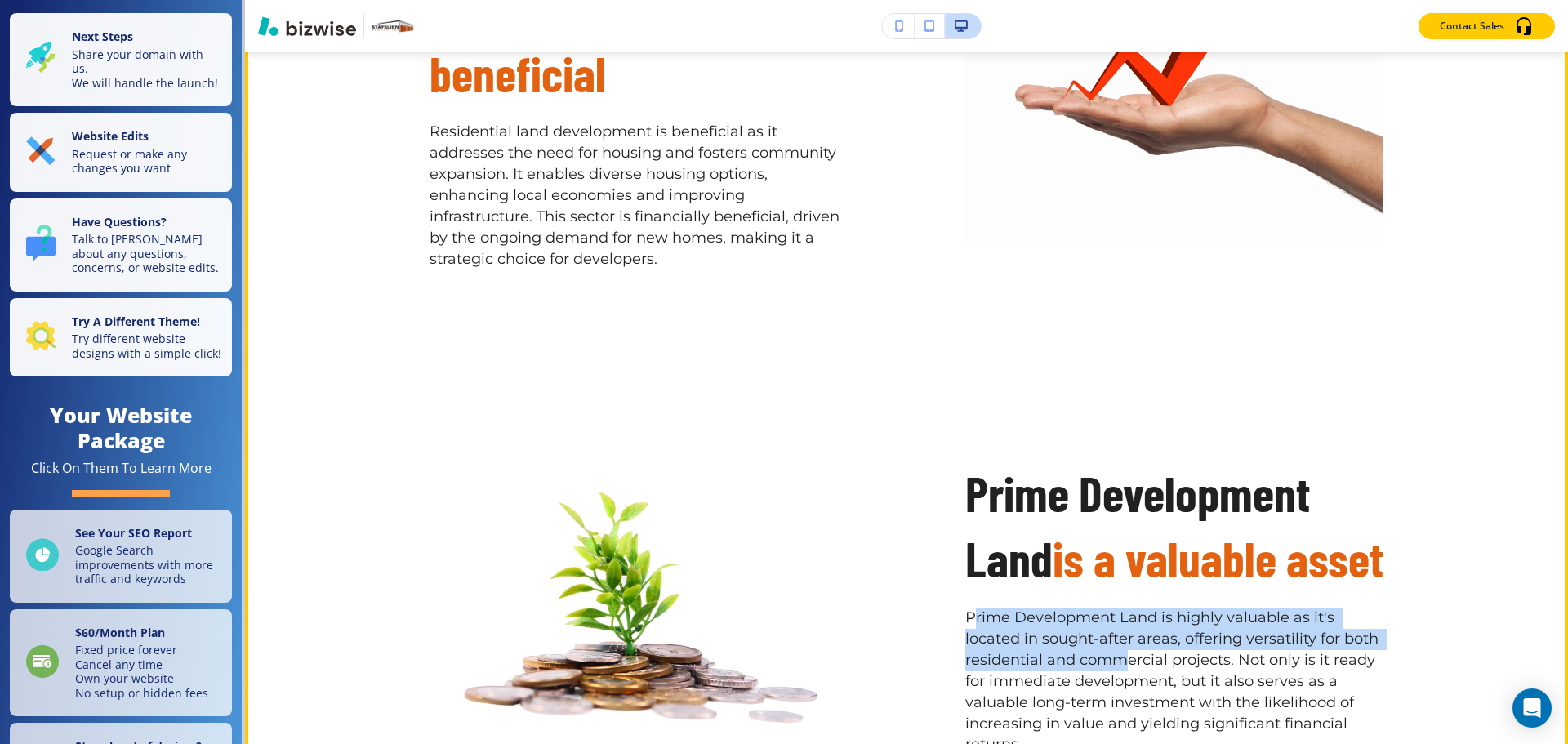 click on "Prime Development Land is highly valuable as it's located in sought-after areas, offering versatility for both residential and commercial projects. Not only is it ready for immediate development, but it also serves as a valuable long-term investment with the likelihood of increasing in value and yielding significant financial returns." at bounding box center [1174, 681] 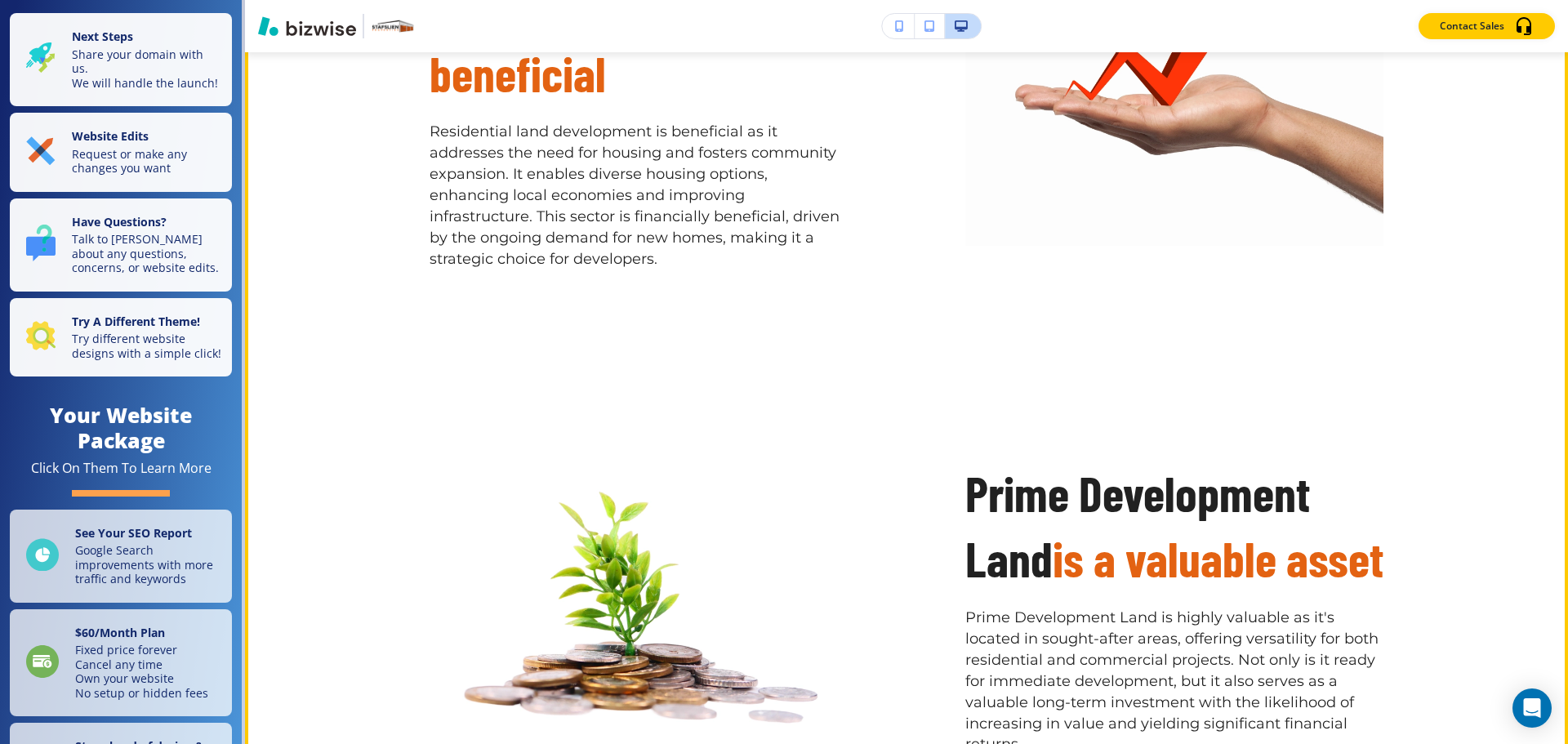 click on "Prime Development Land is highly valuable as it's located in sought-after areas, offering versatility for both residential and commercial projects. Not only is it ready for immediate development, but it also serves as a valuable long-term investment with the likelihood of increasing in value and yielding significant financial returns." at bounding box center [1174, 681] 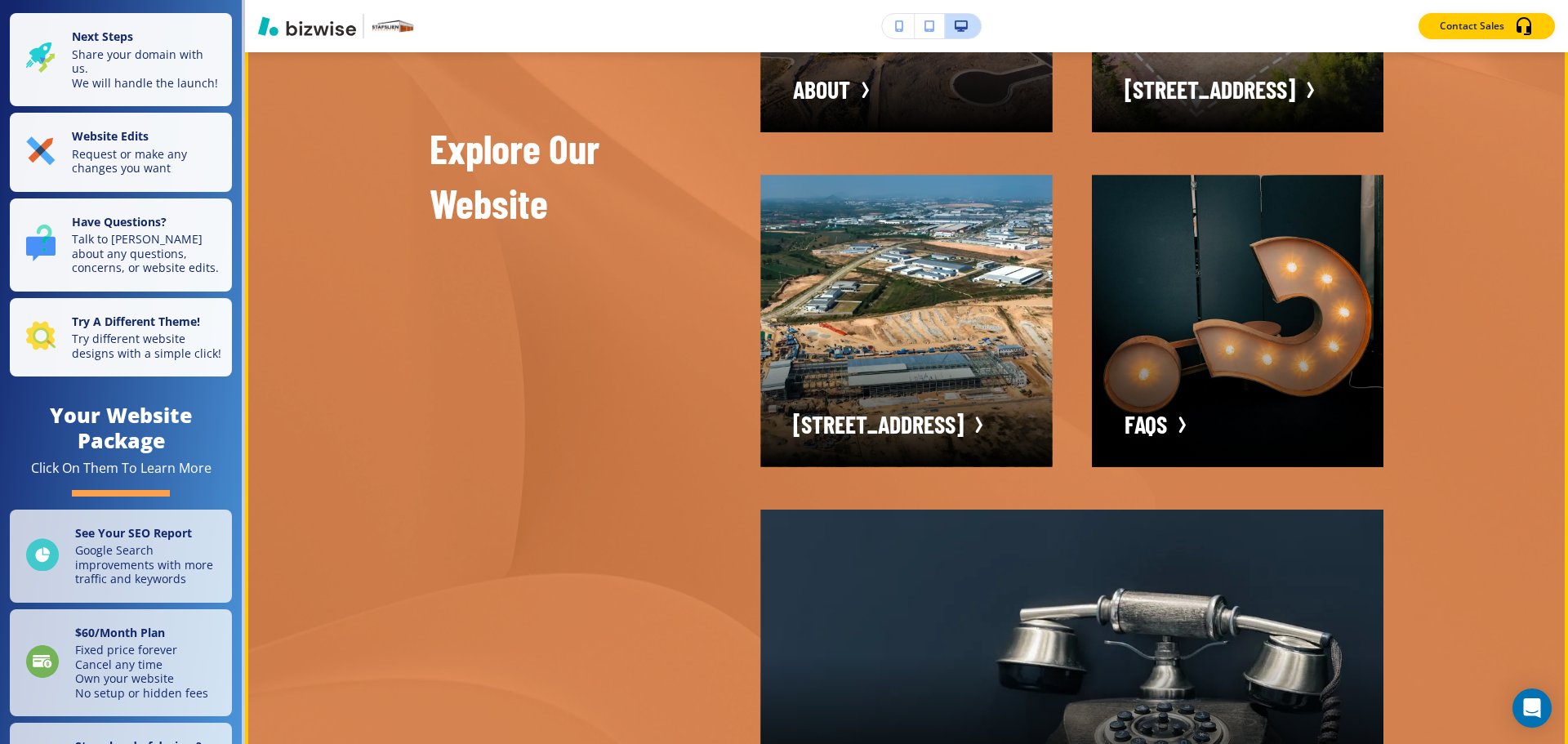 scroll, scrollTop: 4900, scrollLeft: 0, axis: vertical 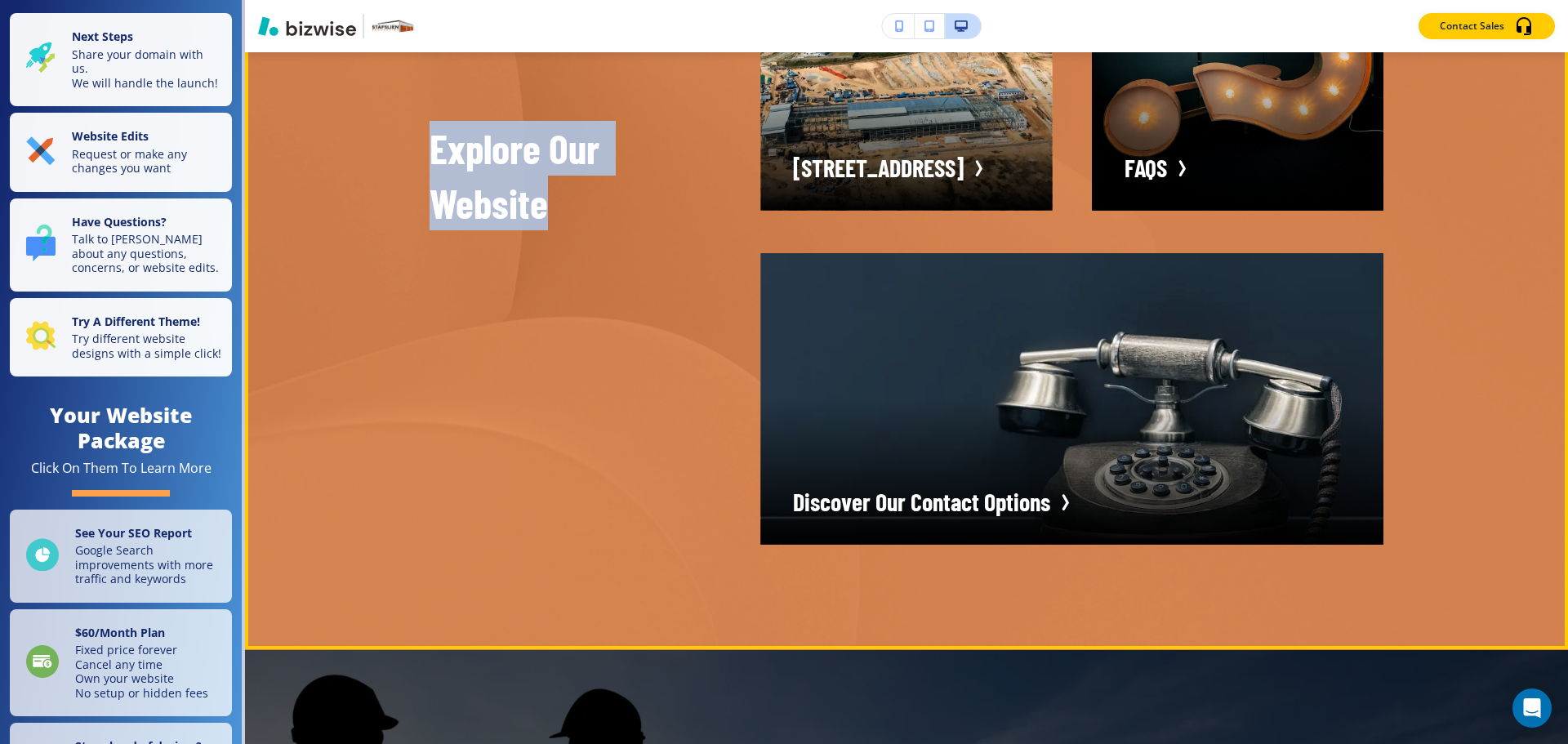 drag, startPoint x: 586, startPoint y: 196, endPoint x: 405, endPoint y: 157, distance: 185.154 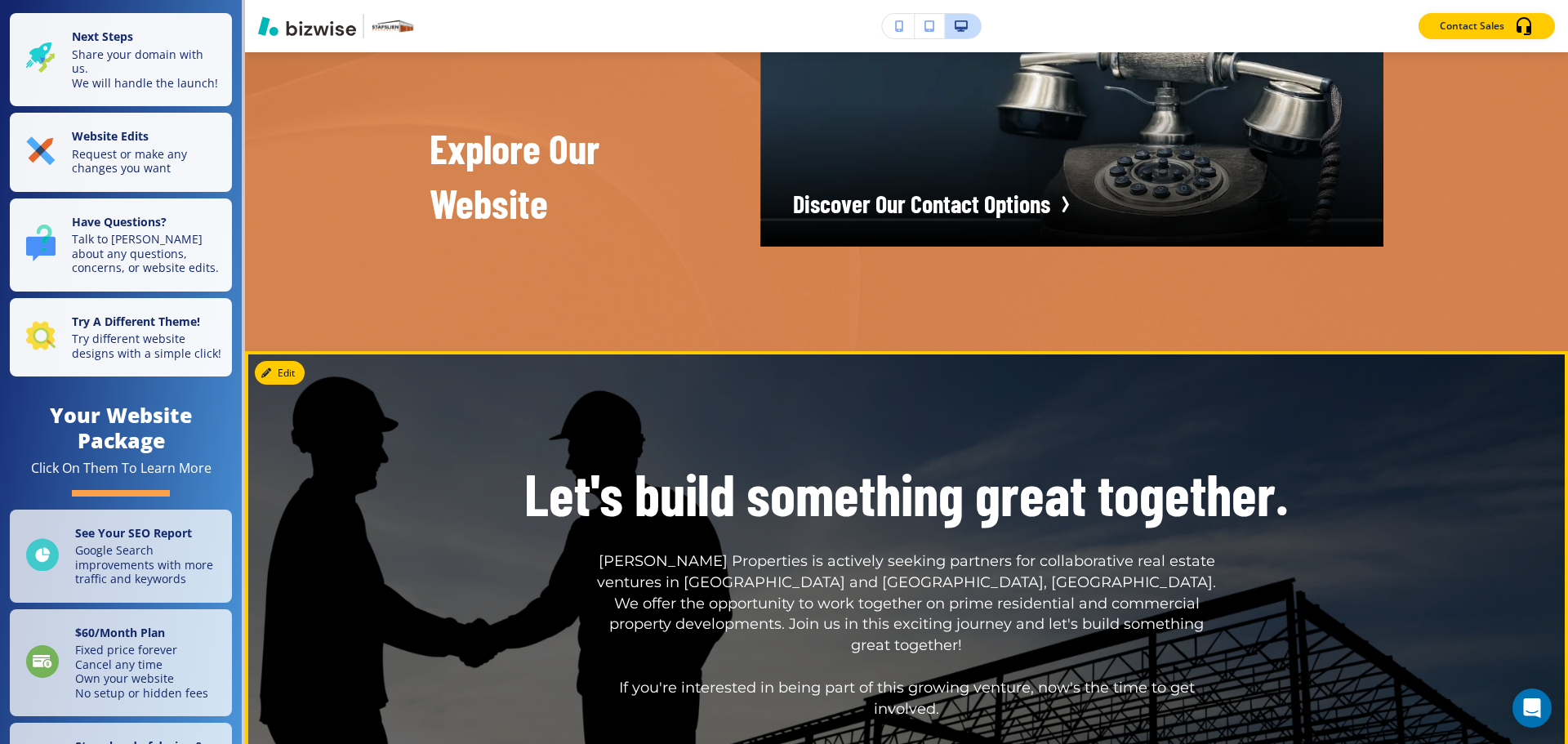 scroll, scrollTop: 5390, scrollLeft: 0, axis: vertical 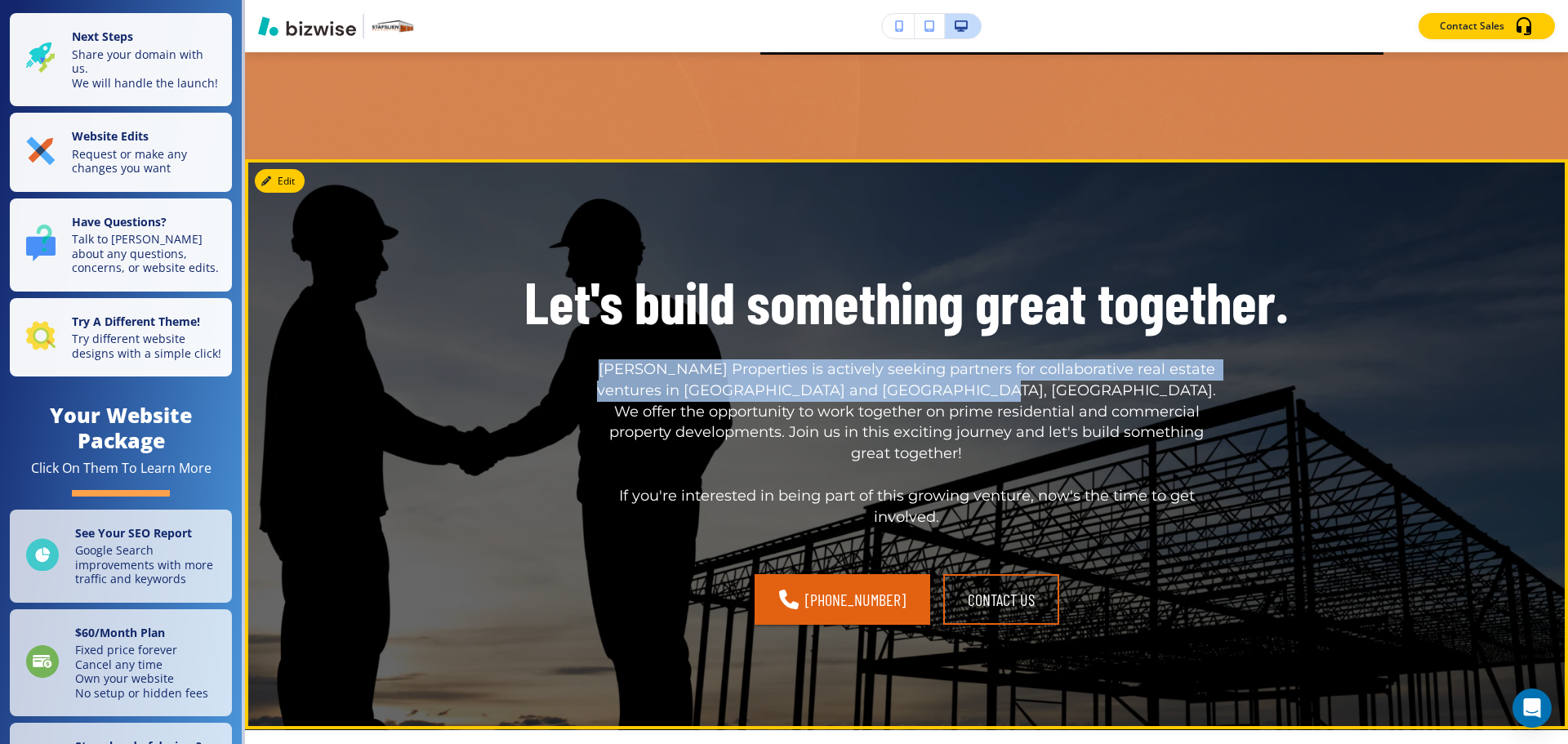 drag, startPoint x: 586, startPoint y: 310, endPoint x: 899, endPoint y: 333, distance: 313.8439 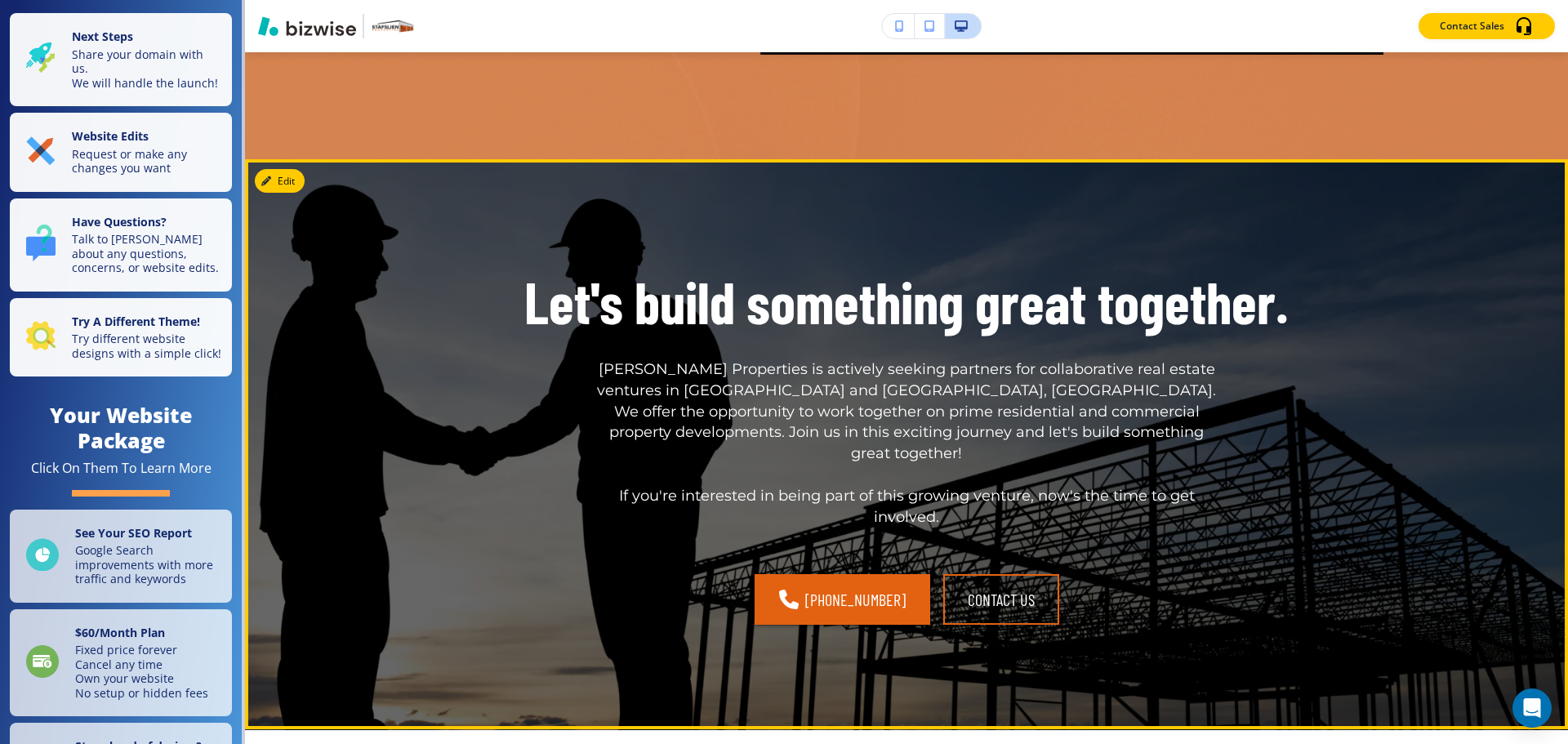 click on "Stafslien Properties is actively seeking partners for collaborative real estate ventures in Eau Claire and Viroqua, WI. We offer the opportunity to work together on prime residential and commercial property developments. Join us in this exciting journey and let's build something great together!" at bounding box center [906, 412] 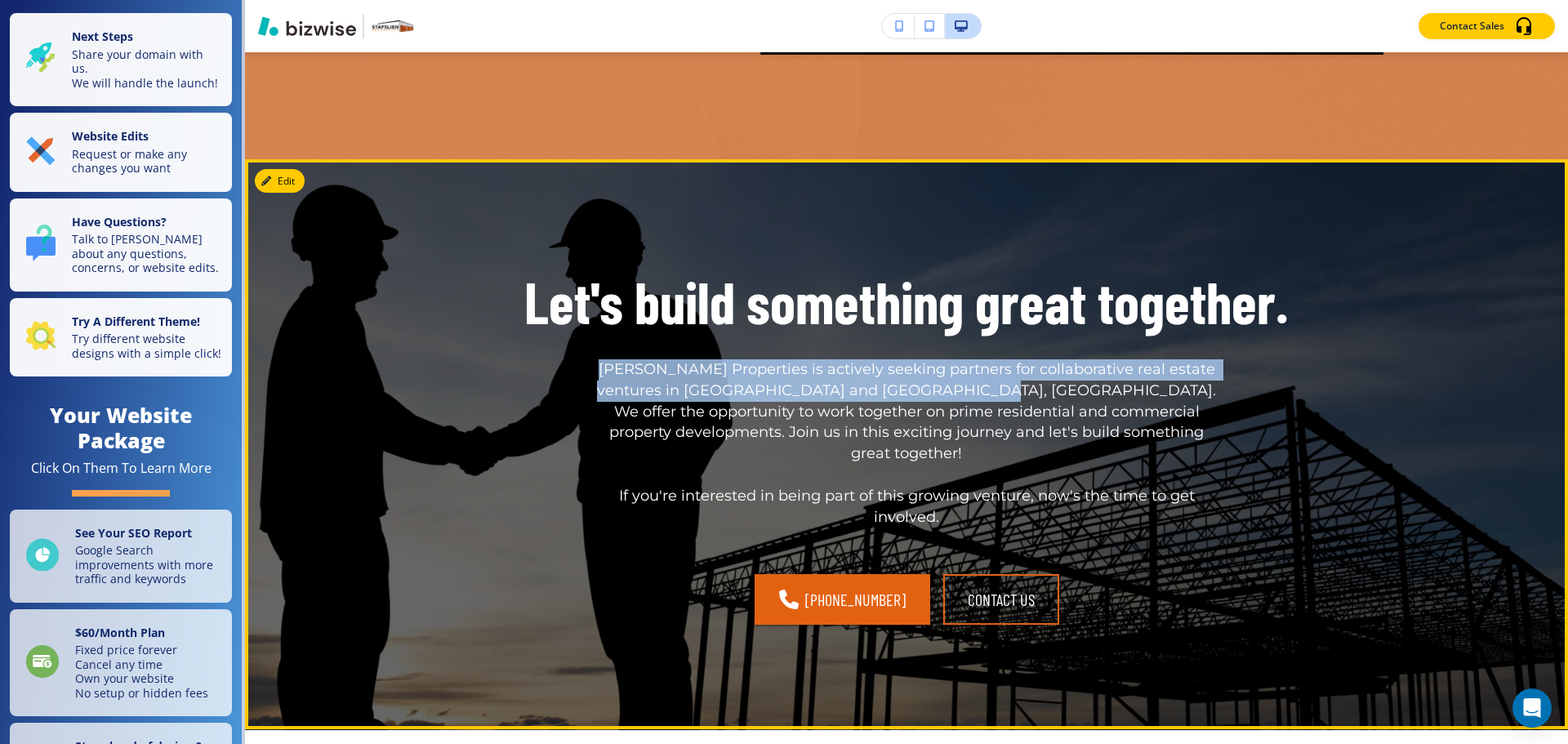 drag, startPoint x: 901, startPoint y: 332, endPoint x: 584, endPoint y: 305, distance: 318.14776 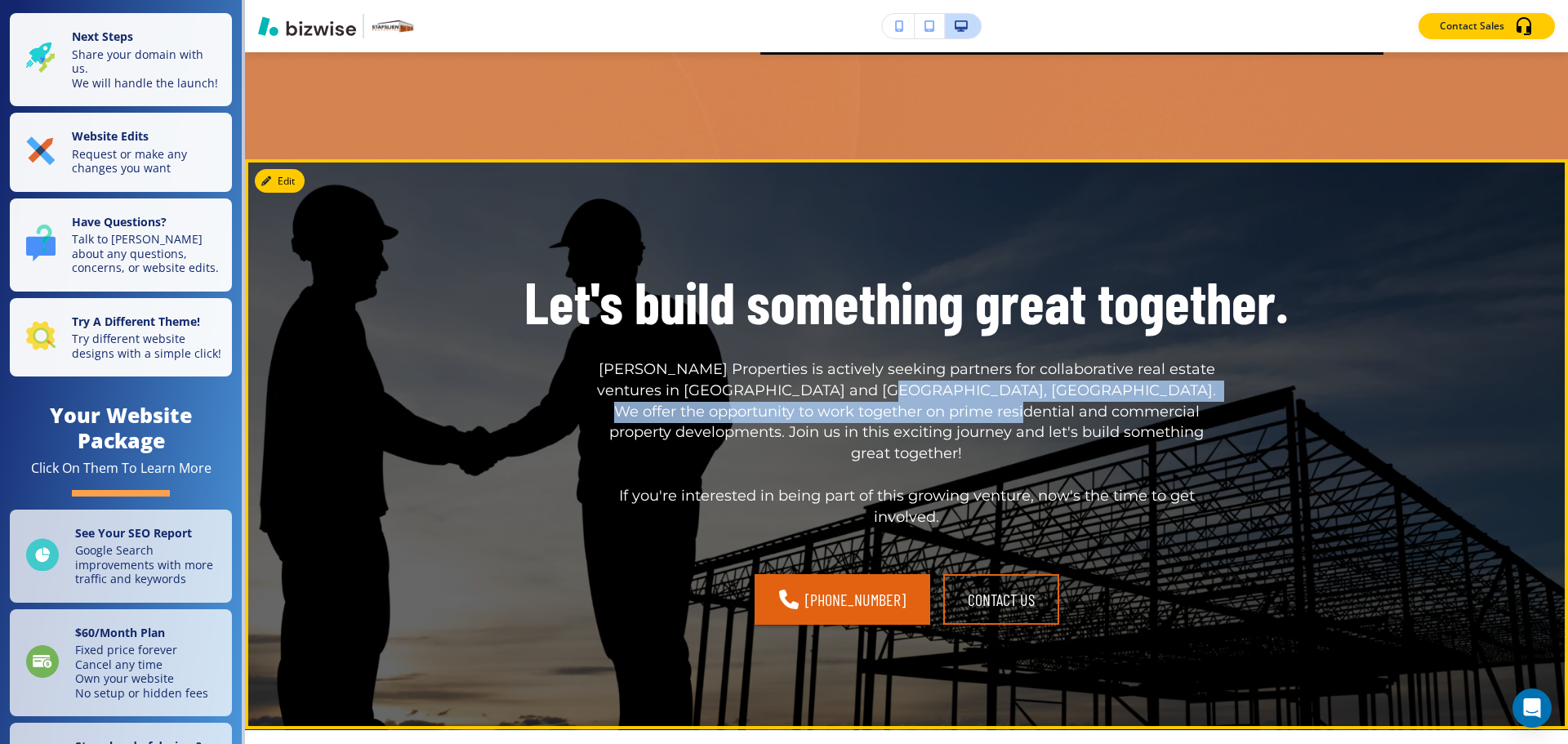 drag, startPoint x: 813, startPoint y: 332, endPoint x: 906, endPoint y: 354, distance: 95.56673 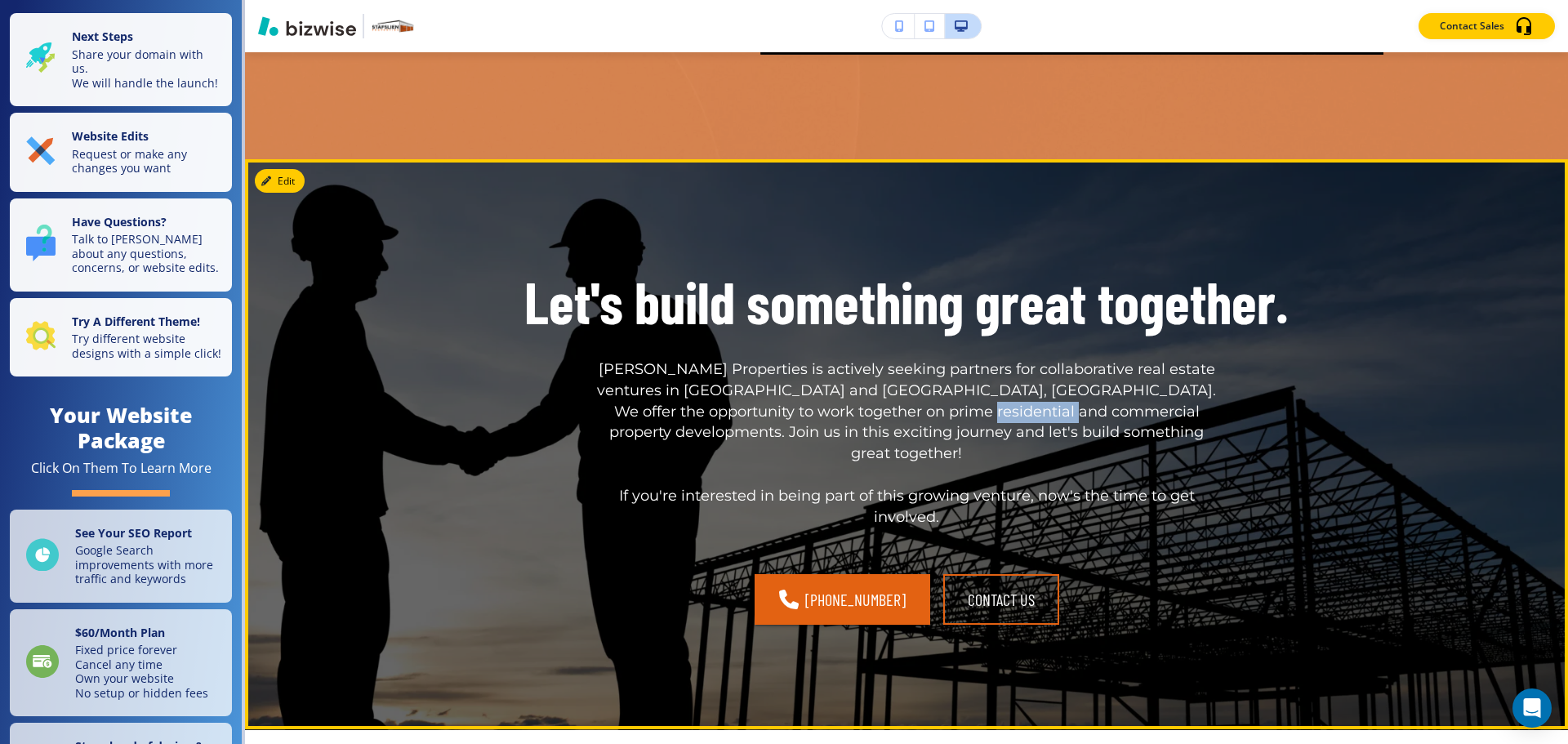 drag, startPoint x: 871, startPoint y: 351, endPoint x: 976, endPoint y: 349, distance: 105.01905 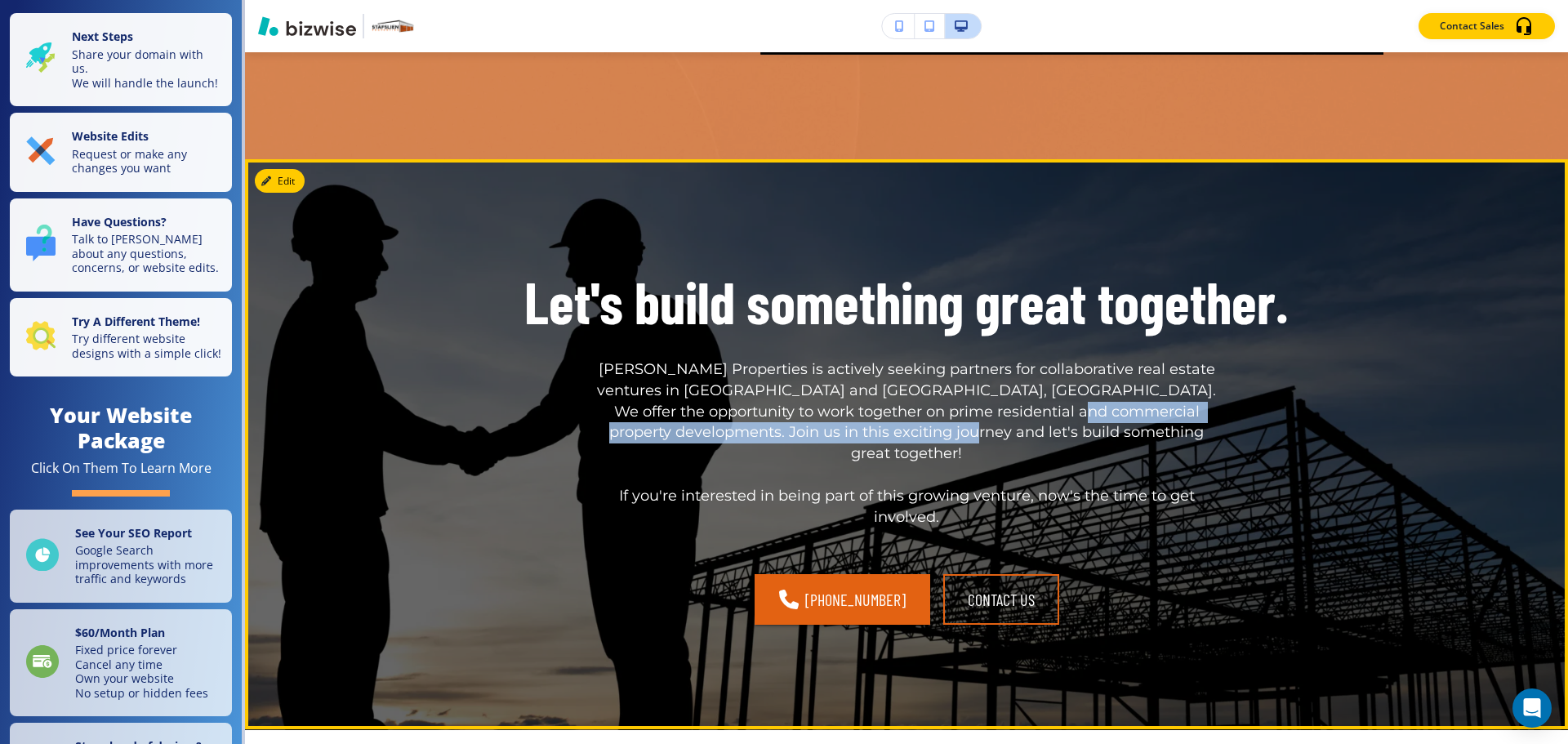 click on "Stafslien Properties is actively seeking partners for collaborative real estate ventures in Eau Claire and Viroqua, WI. We offer the opportunity to work together on prime residential and commercial property developments. Join us in this exciting journey and let's build something great together!" at bounding box center [906, 412] 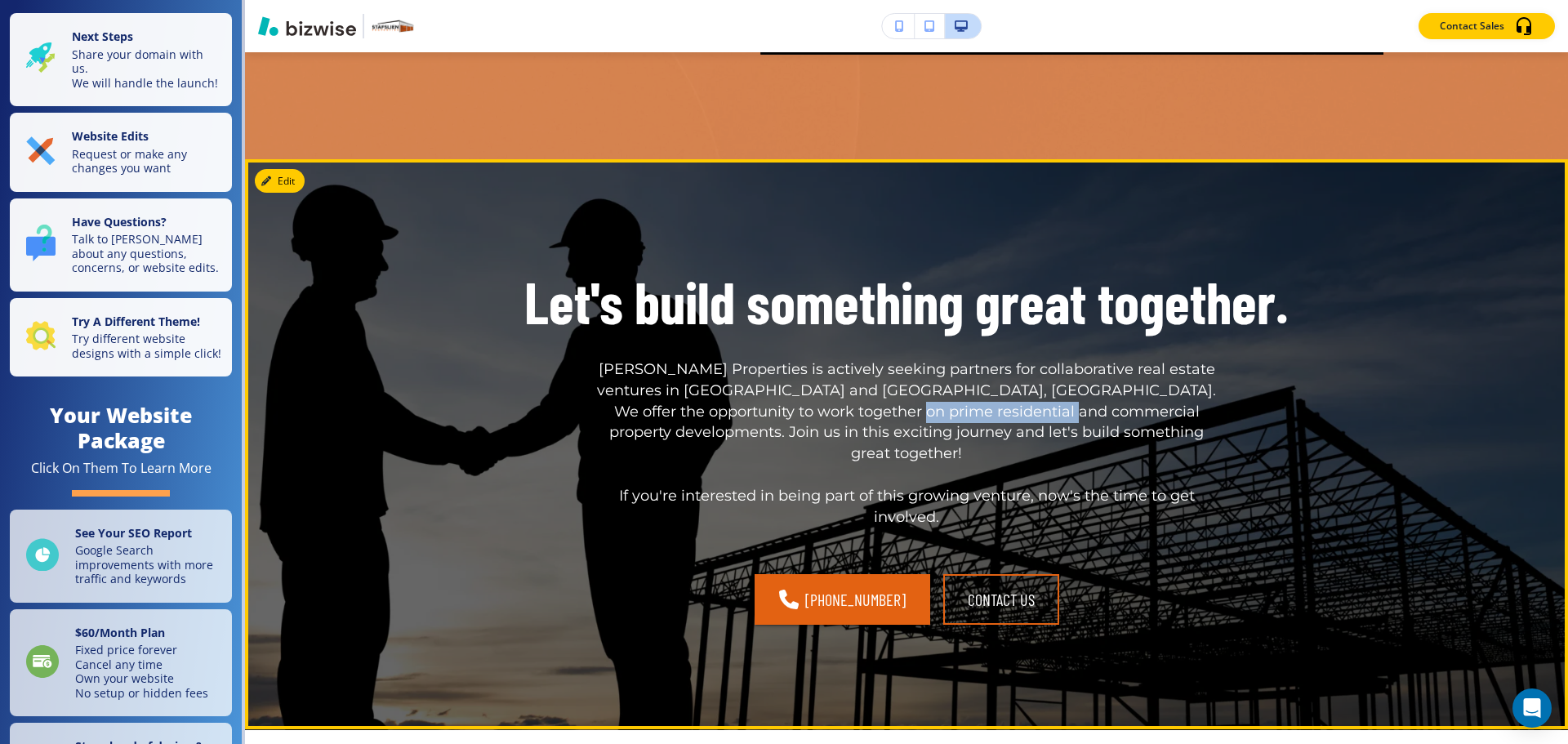 drag, startPoint x: 803, startPoint y: 351, endPoint x: 975, endPoint y: 348, distance: 172.02616 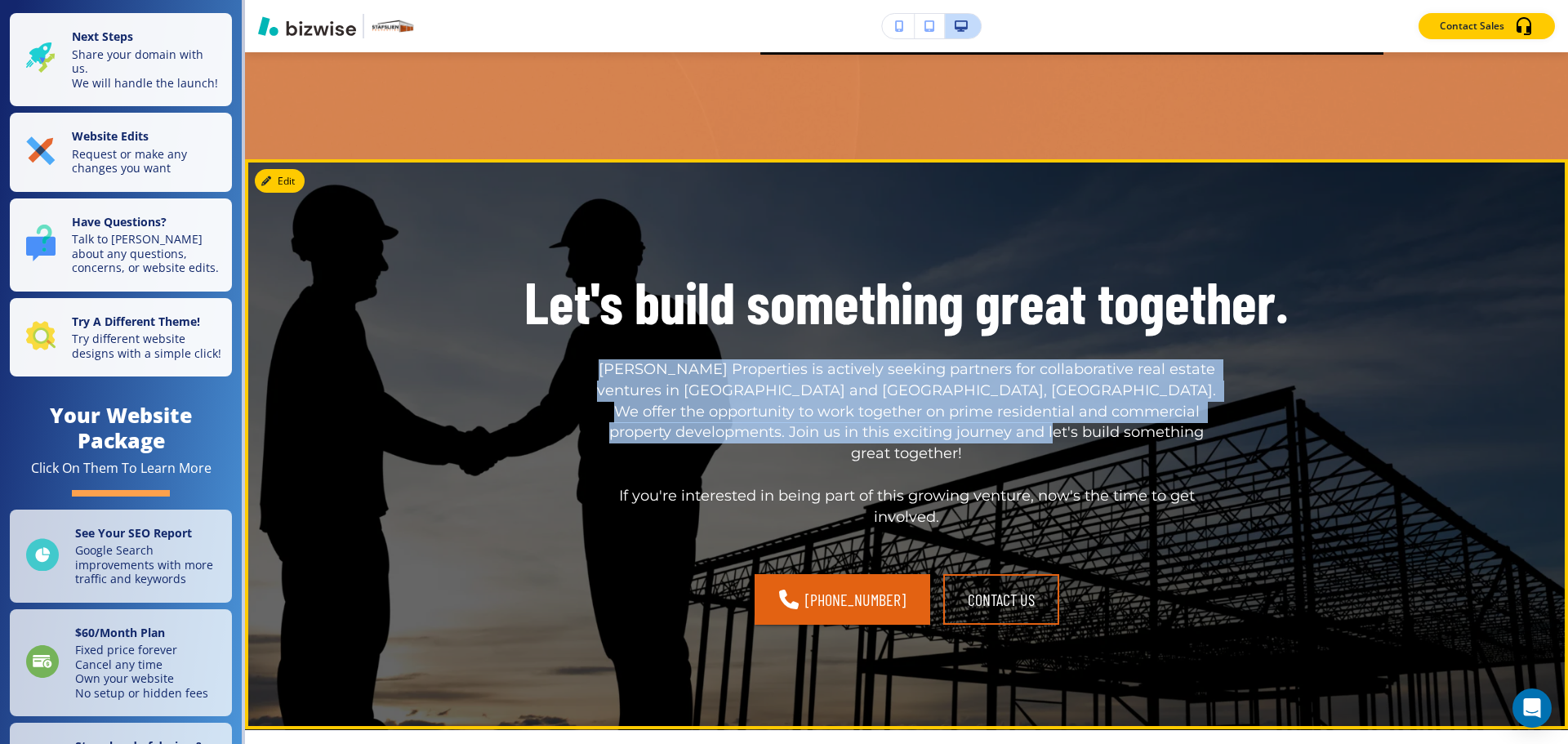 drag, startPoint x: 587, startPoint y: 312, endPoint x: 1066, endPoint y: 372, distance: 482.7432 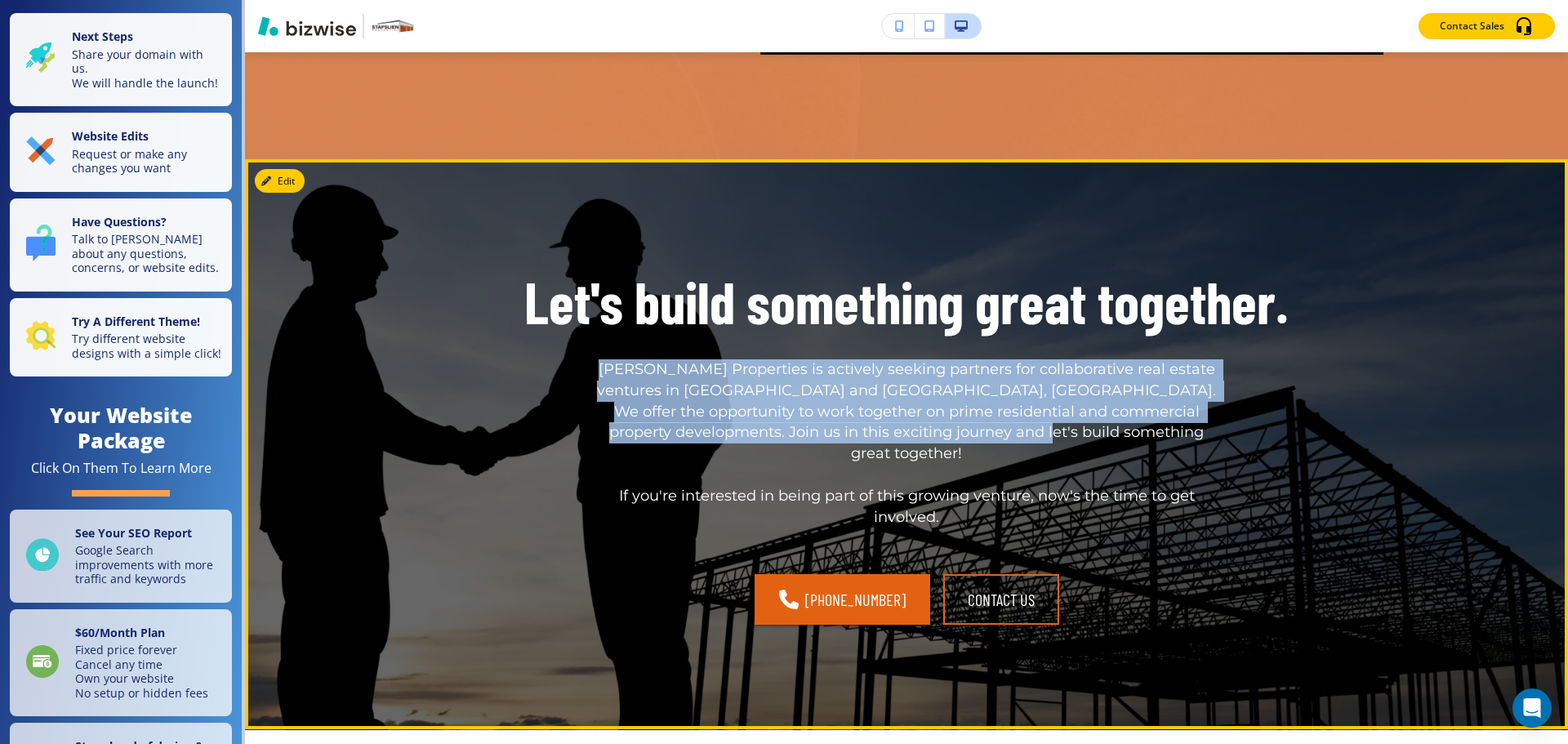 click on "Stafslien Properties is actively seeking partners for collaborative real estate ventures in Eau Claire and Viroqua, WI. We offer the opportunity to work together on prime residential and commercial property developments. Join us in this exciting journey and let's build something great together!" at bounding box center [906, 412] 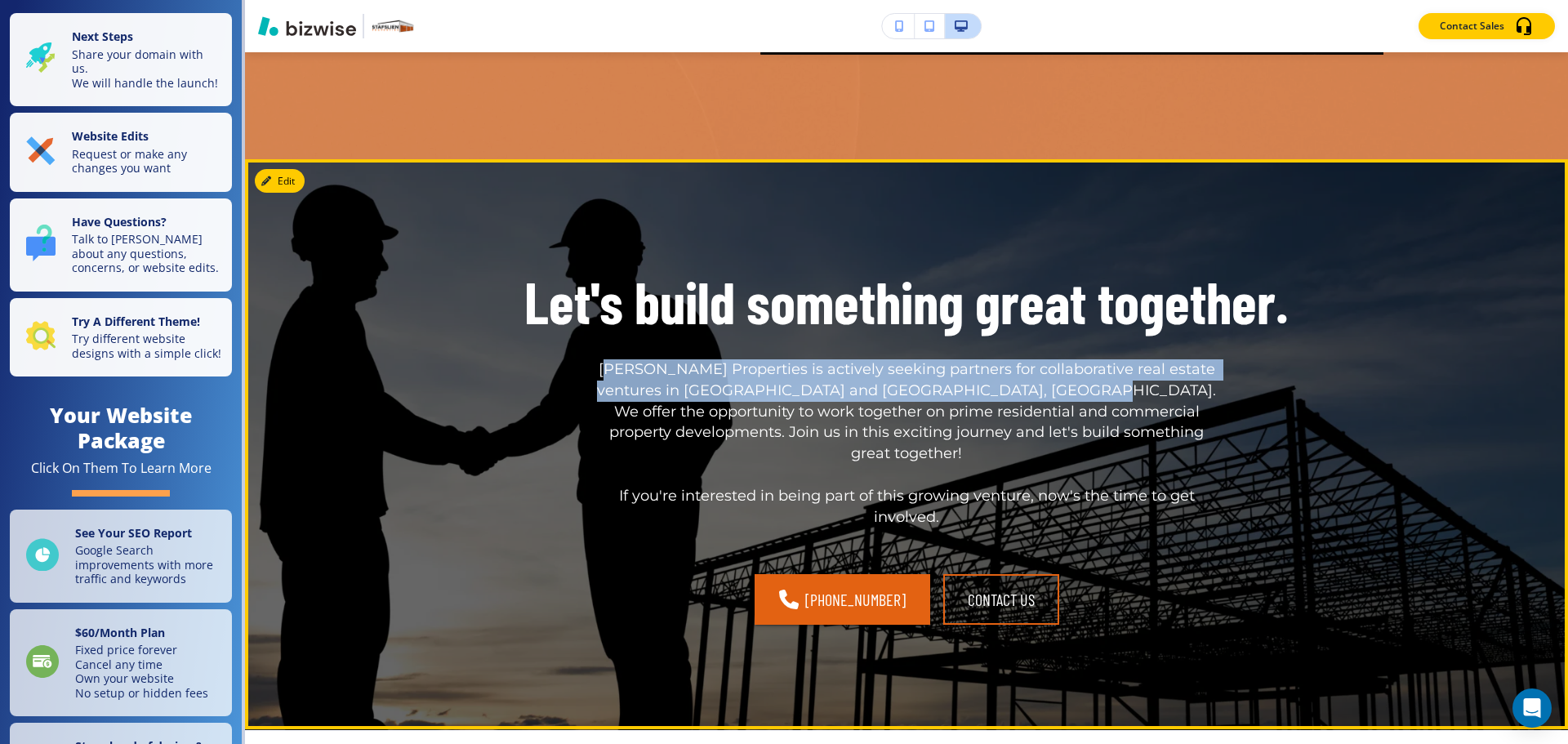 drag, startPoint x: 595, startPoint y: 312, endPoint x: 1000, endPoint y: 323, distance: 405.14936 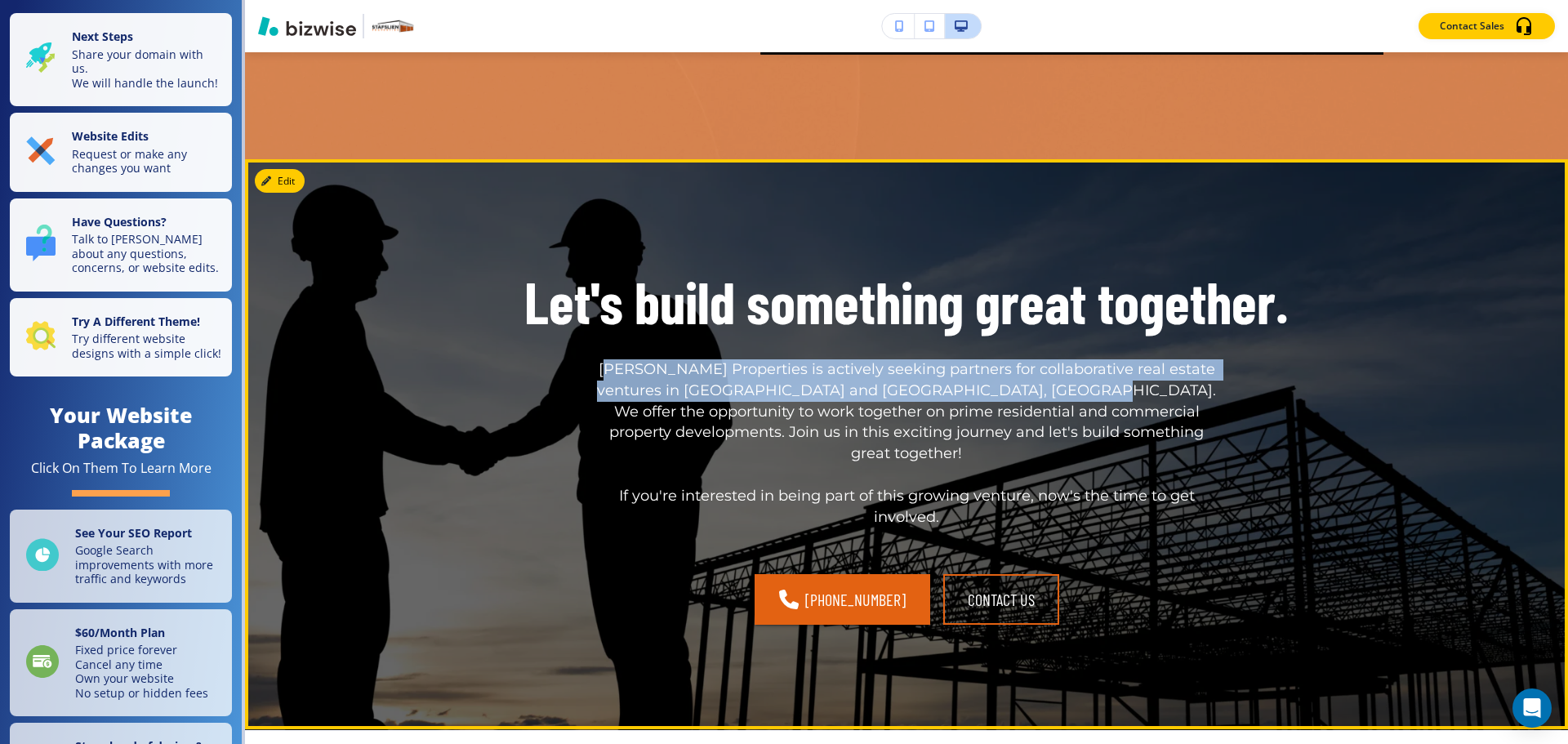 click on "Stafslien Properties is actively seeking partners for collaborative real estate ventures in Eau Claire and Viroqua, WI. We offer the opportunity to work together on prime residential and commercial property developments. Join us in this exciting journey and let's build something great together!" at bounding box center (906, 412) 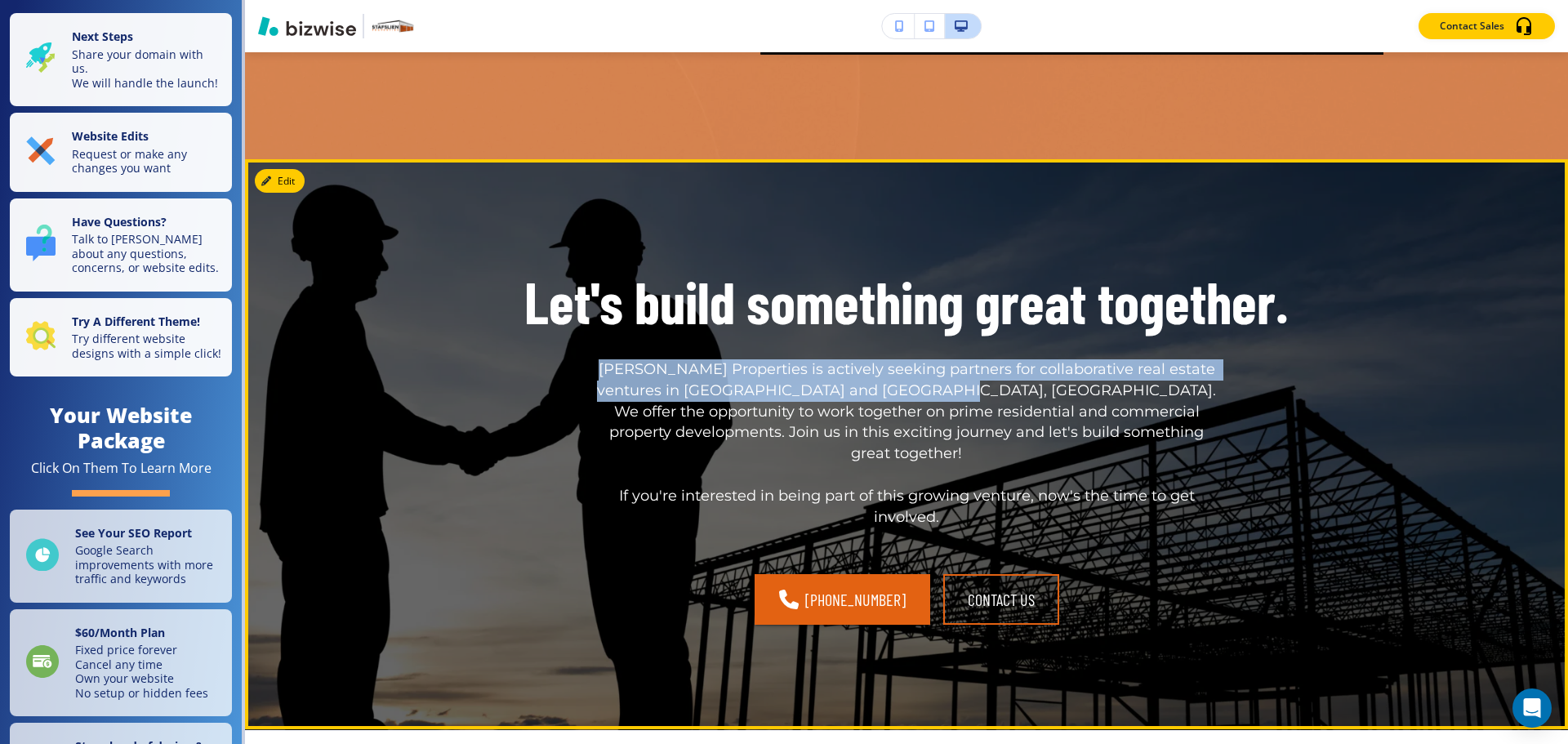 drag, startPoint x: 577, startPoint y: 308, endPoint x: 874, endPoint y: 335, distance: 298.22475 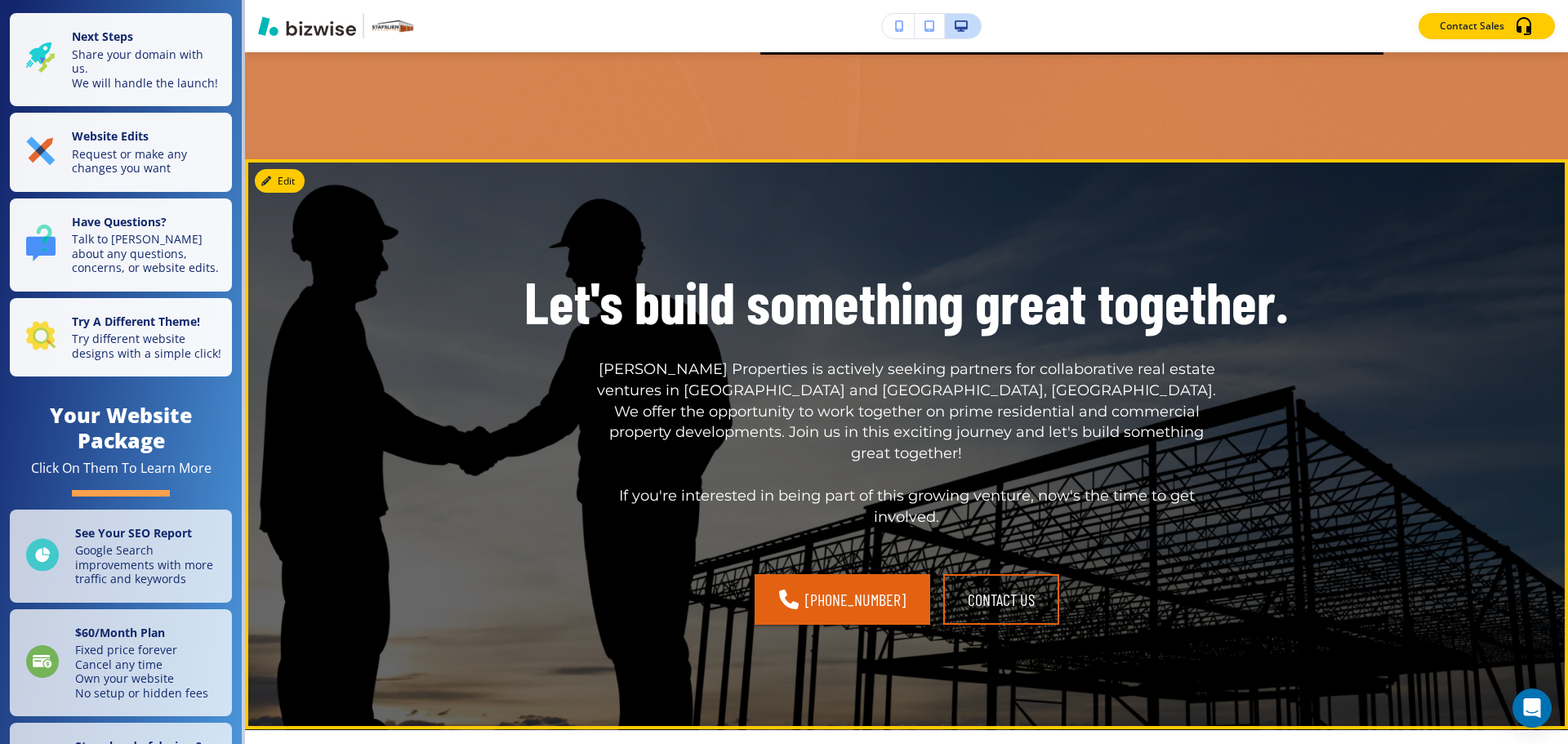 click on "Stafslien Properties is actively seeking partners for collaborative real estate ventures in Eau Claire and Viroqua, WI. We offer the opportunity to work together on prime residential and commercial property developments. Join us in this exciting journey and let's build something great together!" at bounding box center (906, 412) 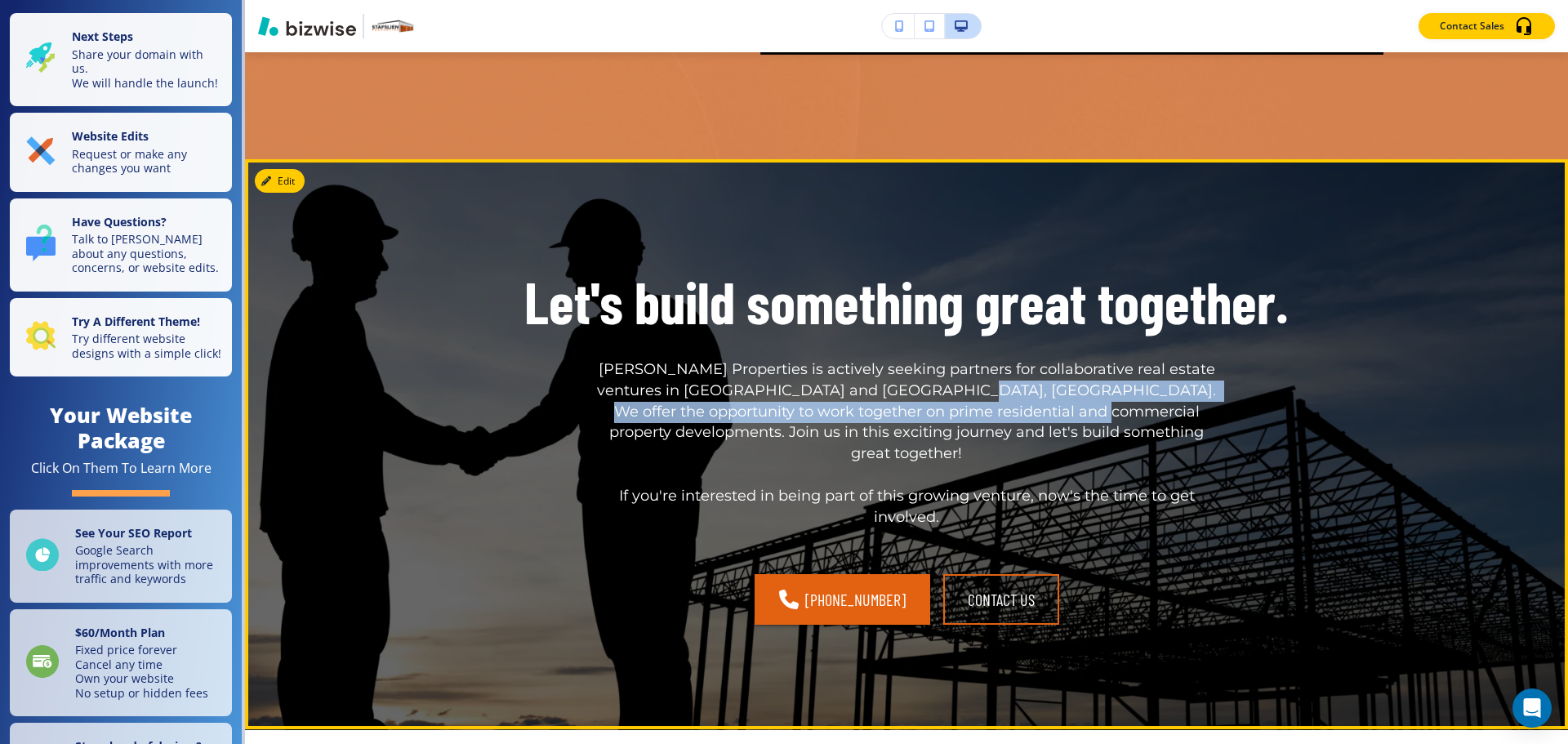 drag, startPoint x: 886, startPoint y: 333, endPoint x: 996, endPoint y: 353, distance: 111.8034 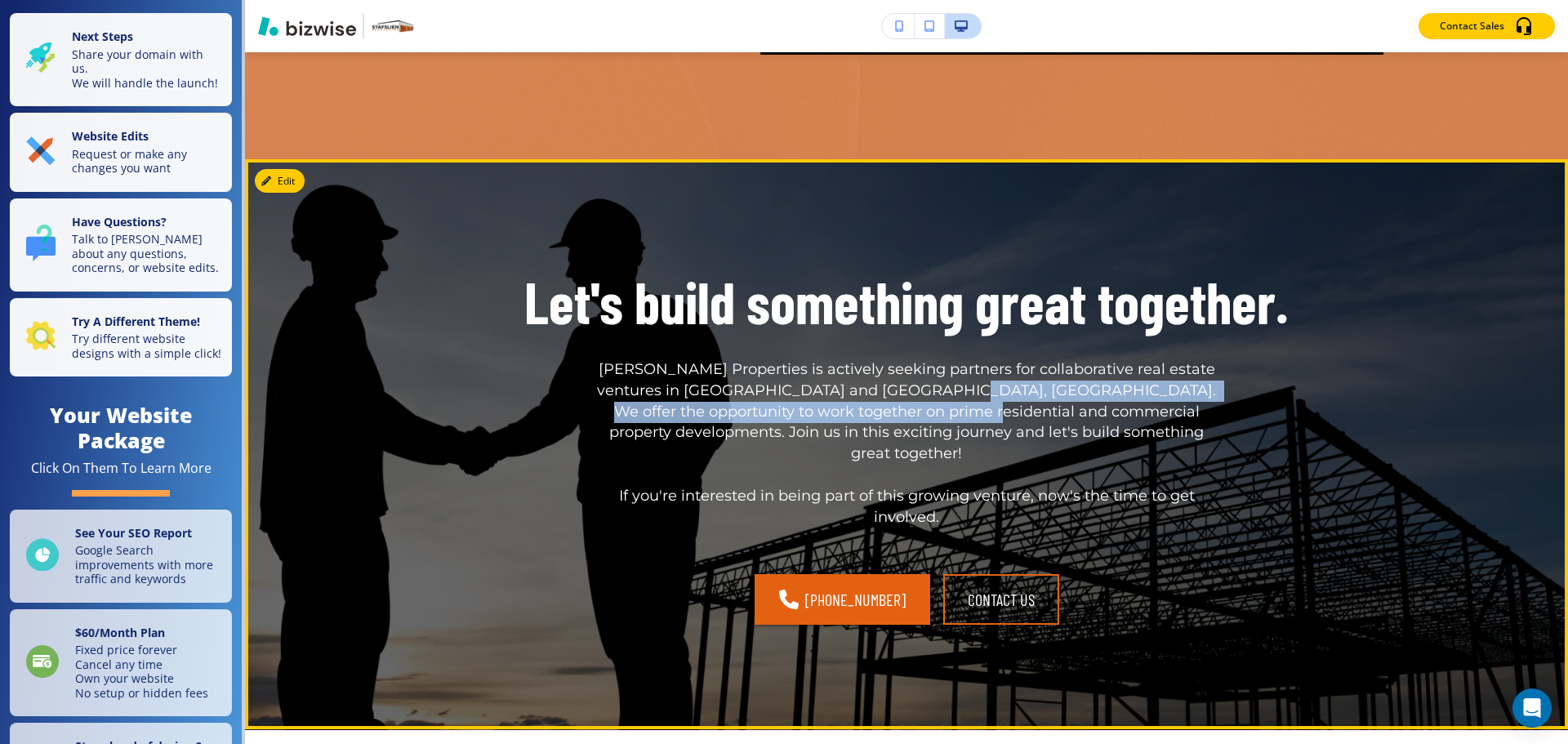 drag, startPoint x: 880, startPoint y: 334, endPoint x: 879, endPoint y: 351, distance: 17.029386 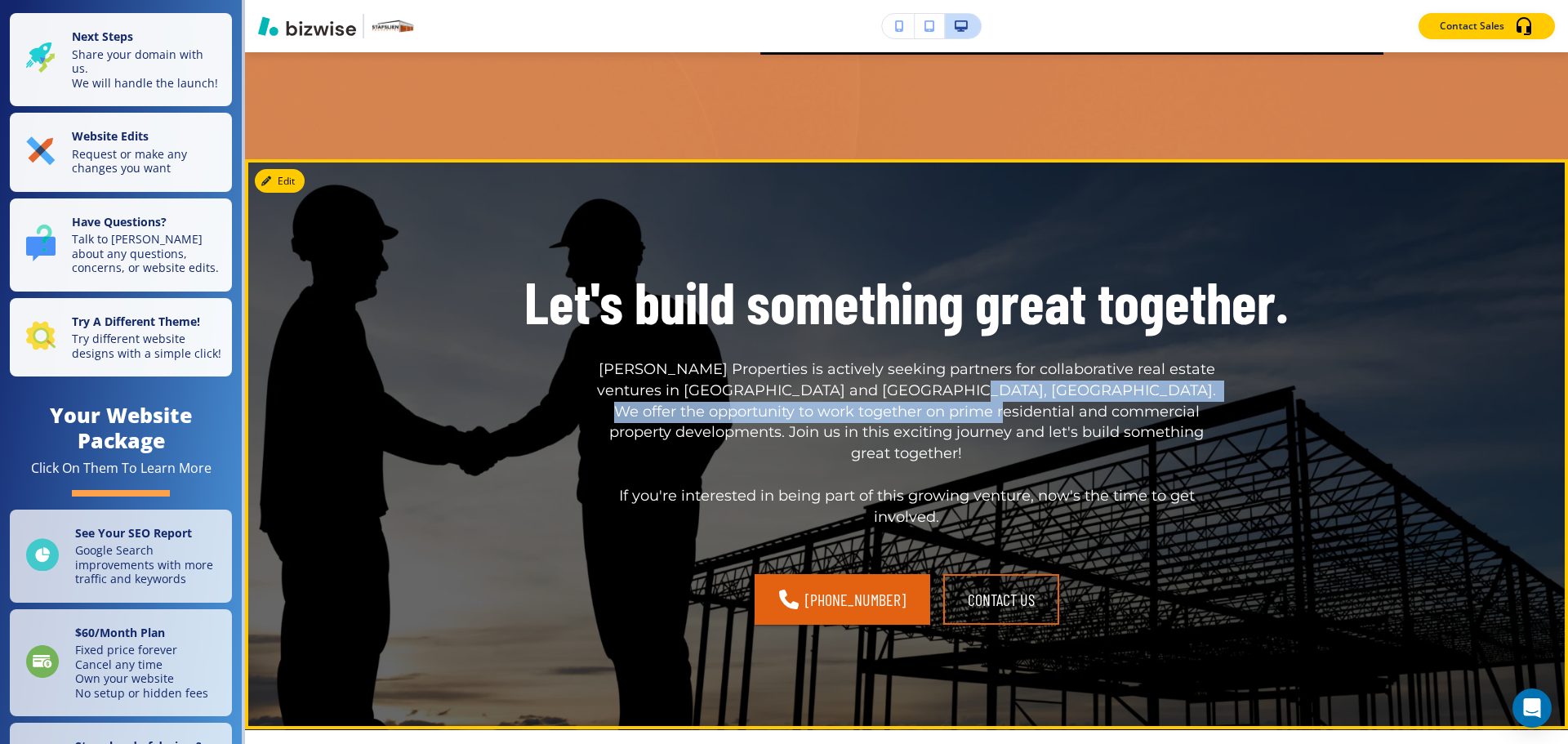 click on "Stafslien Properties is actively seeking partners for collaborative real estate ventures in Eau Claire and Viroqua, WI. We offer the opportunity to work together on prime residential and commercial property developments. Join us in this exciting journey and let's build something great together!" at bounding box center (906, 412) 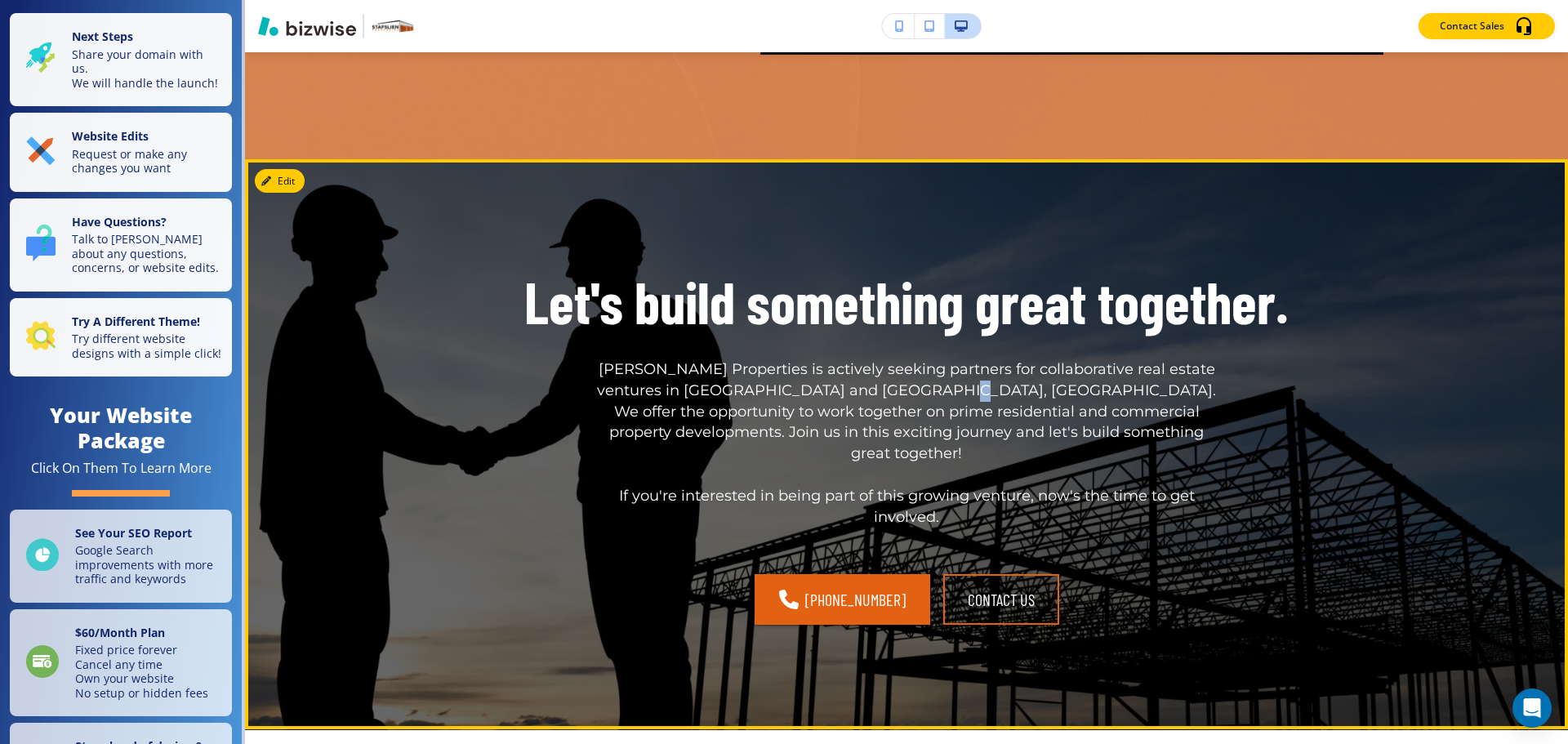 drag, startPoint x: 880, startPoint y: 332, endPoint x: 871, endPoint y: 327, distance: 10.29563 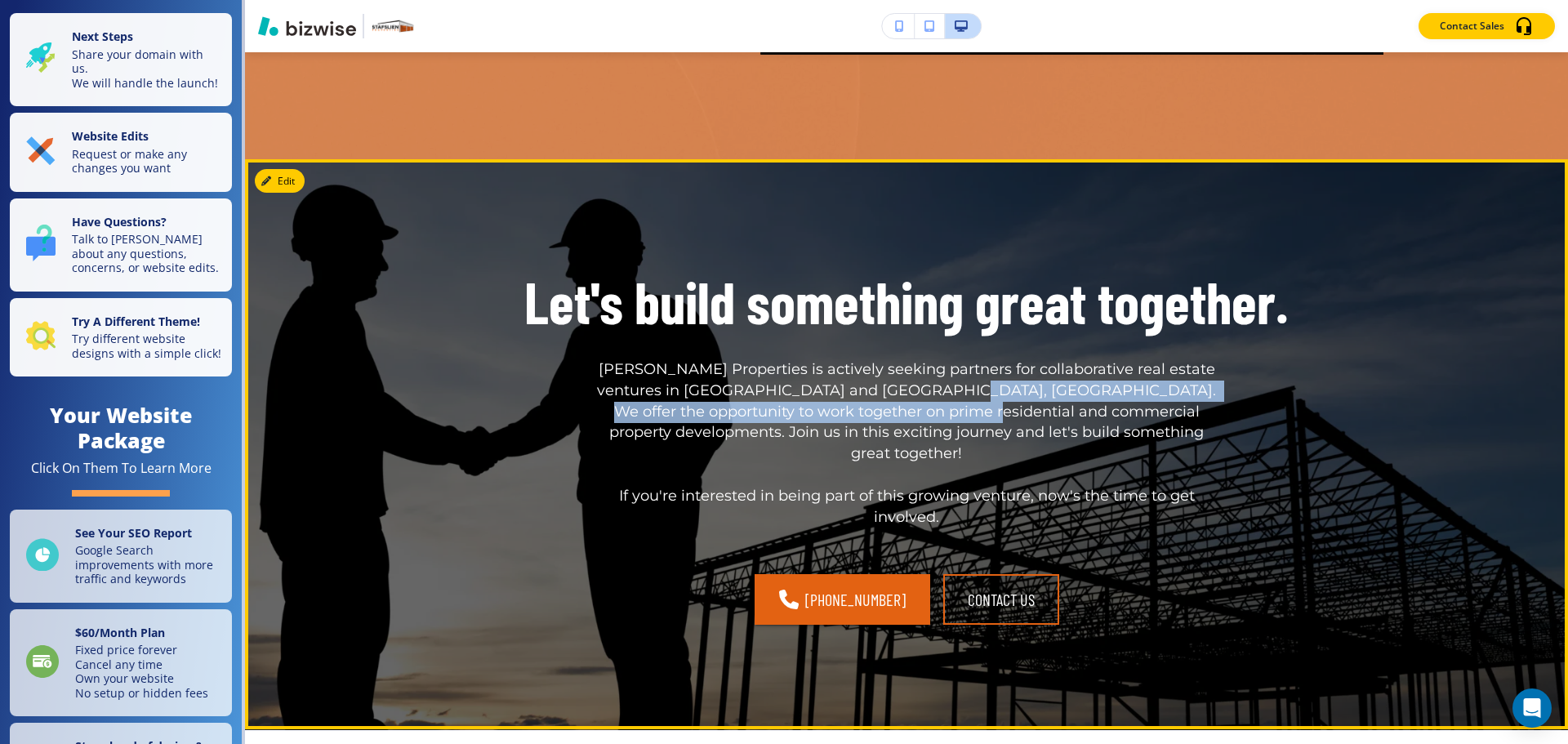 drag, startPoint x: 876, startPoint y: 329, endPoint x: 880, endPoint y: 357, distance: 28.28427 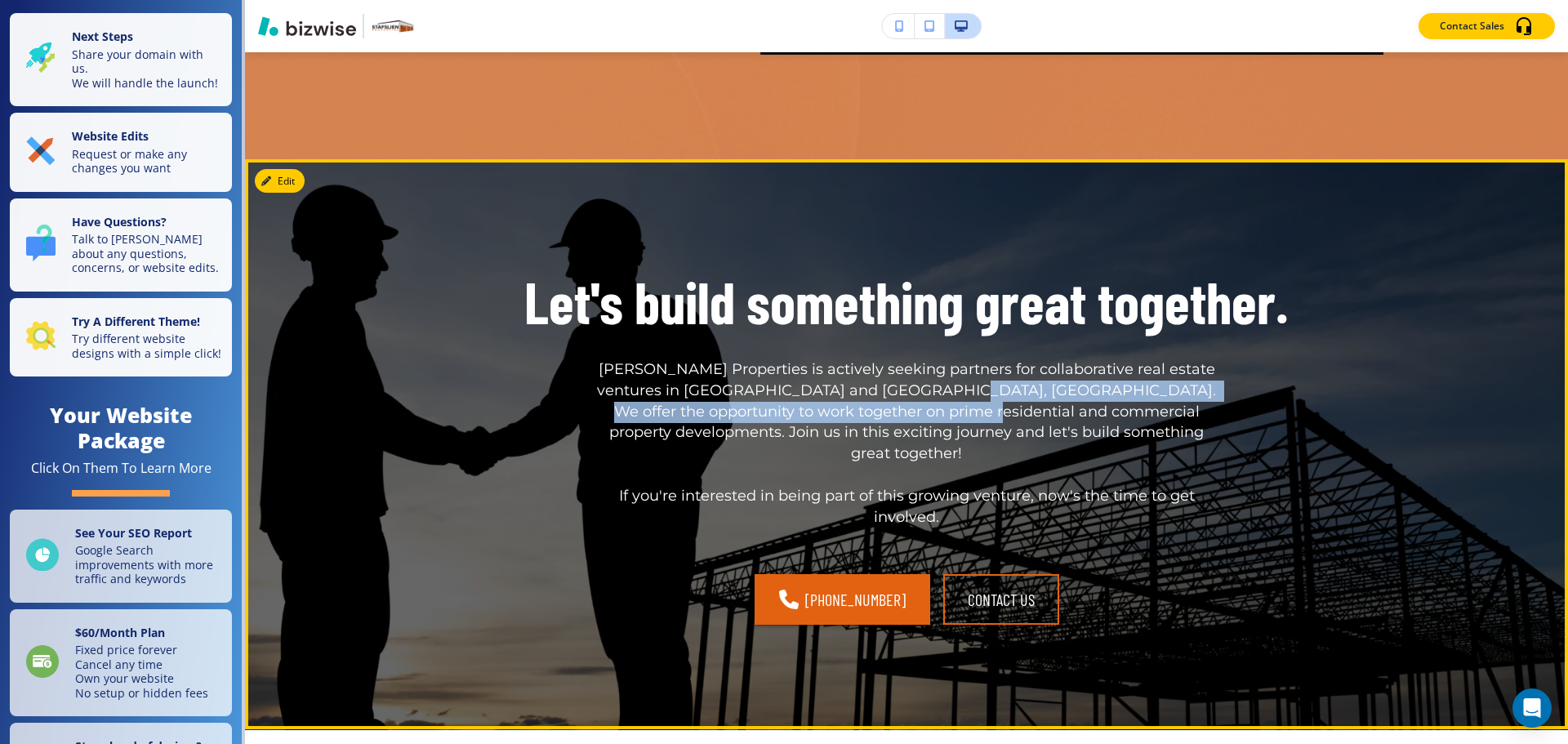 click on "Stafslien Properties is actively seeking partners for collaborative real estate ventures in Eau Claire and Viroqua, WI. We offer the opportunity to work together on prime residential and commercial property developments. Join us in this exciting journey and let's build something great together!" at bounding box center (906, 412) 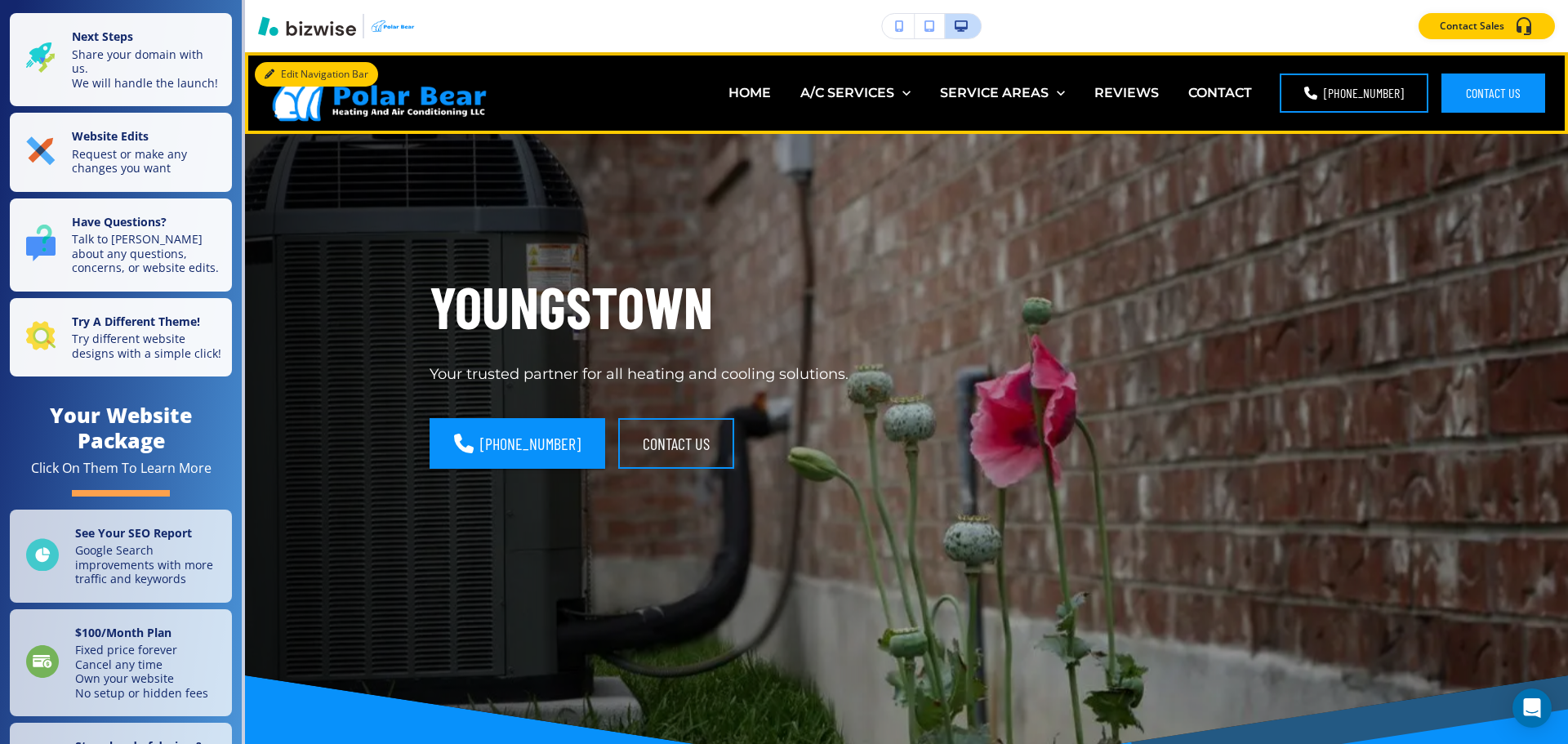 scroll, scrollTop: 0, scrollLeft: 0, axis: both 